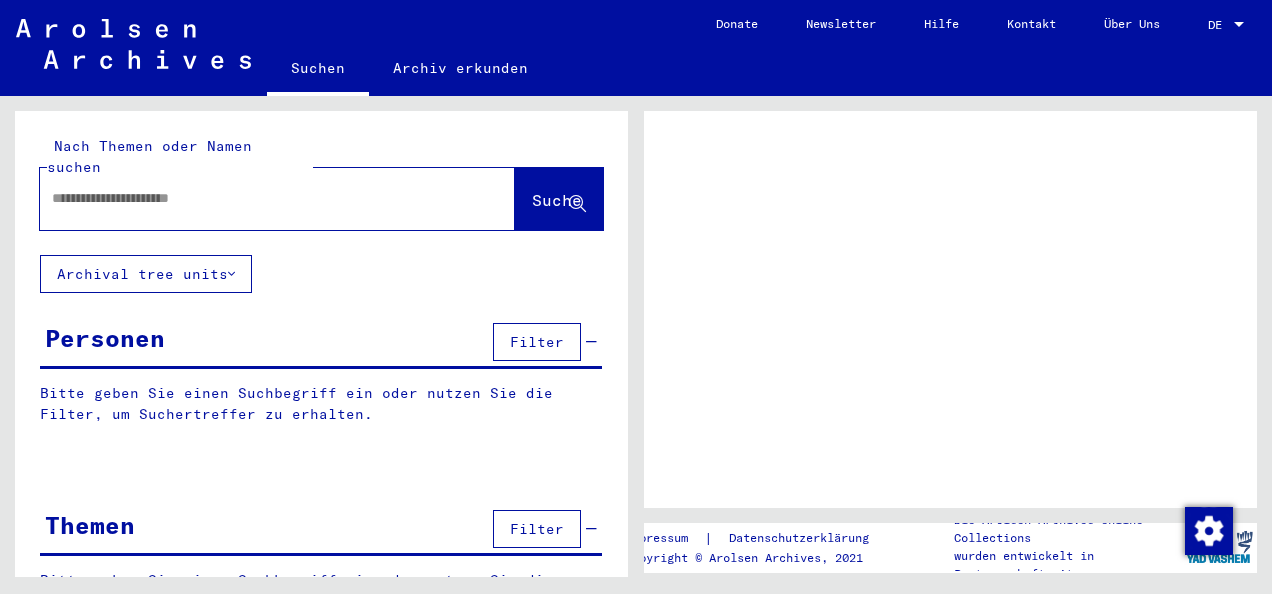 scroll, scrollTop: 0, scrollLeft: 0, axis: both 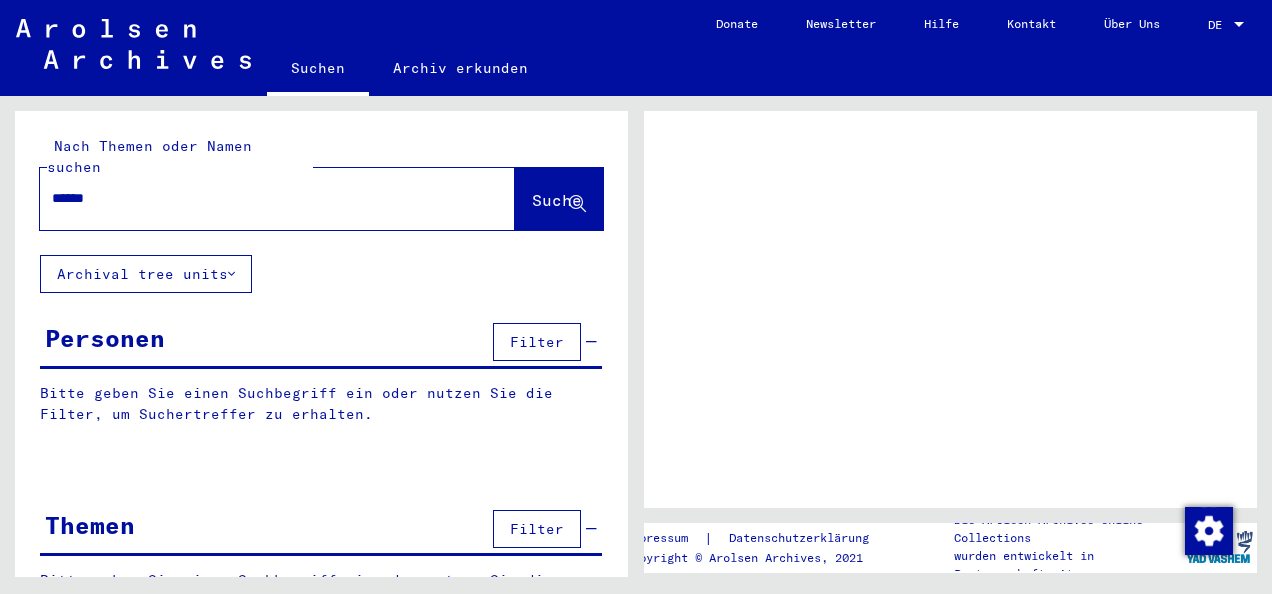 type on "*******" 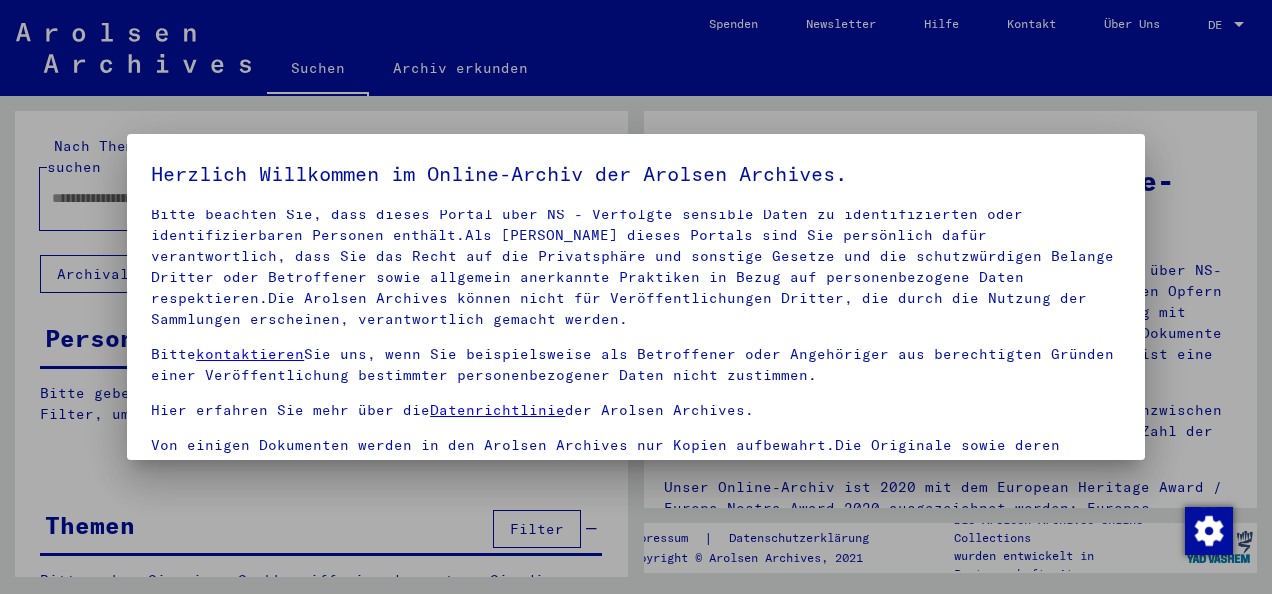 scroll, scrollTop: 158, scrollLeft: 0, axis: vertical 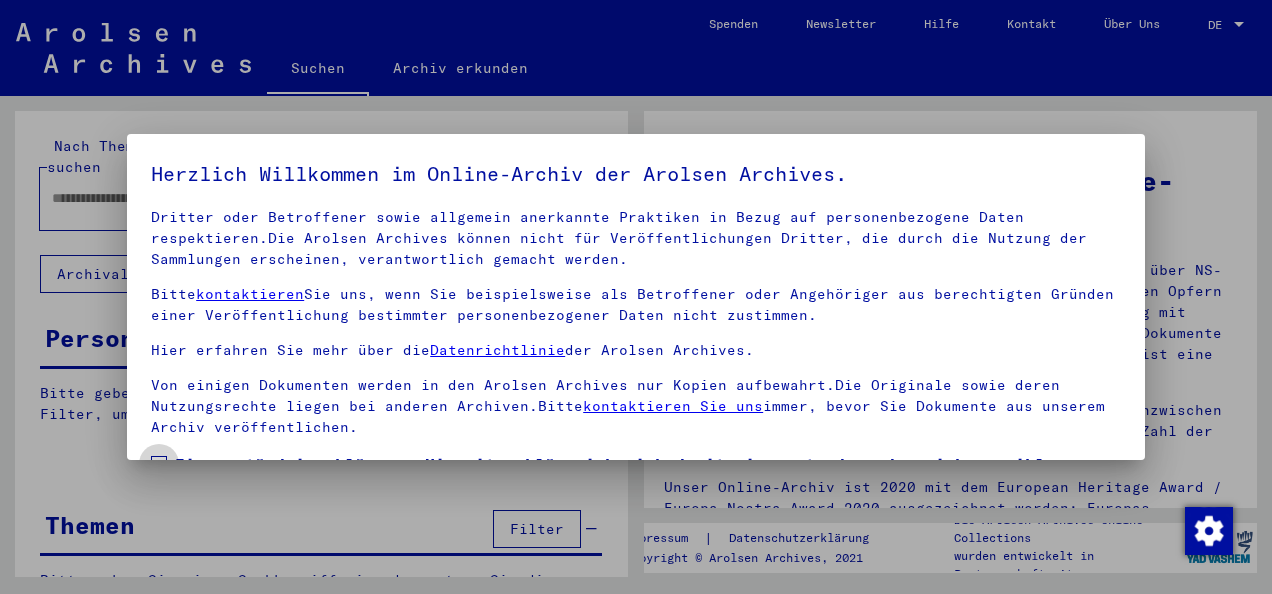 click at bounding box center (159, 464) 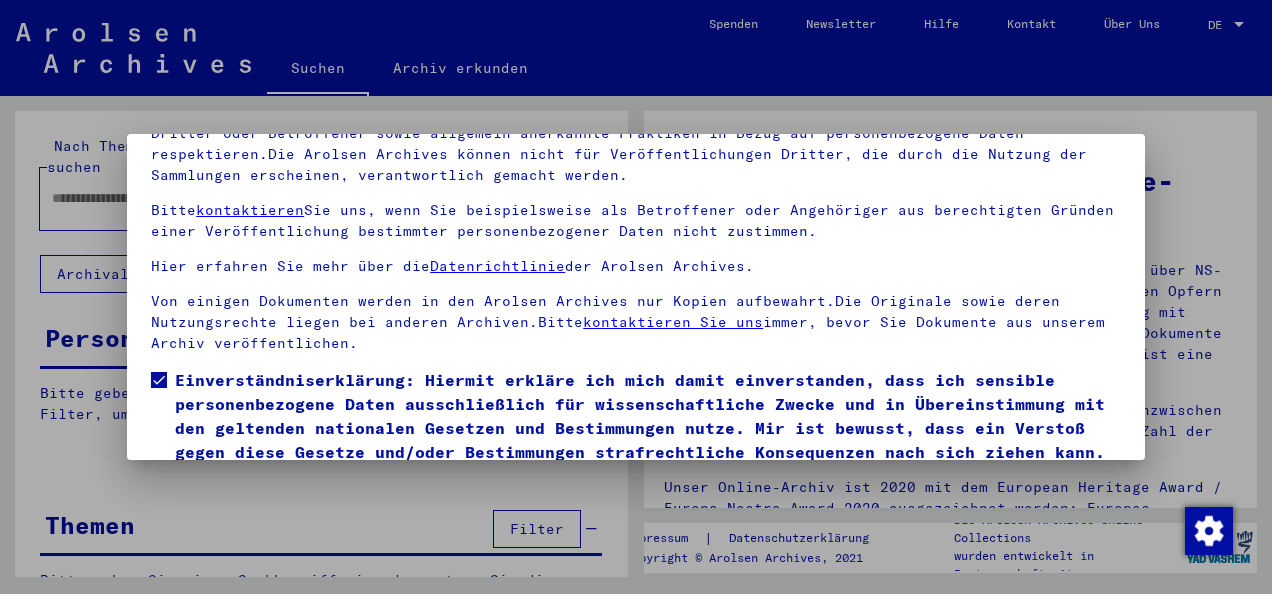 scroll, scrollTop: 159, scrollLeft: 0, axis: vertical 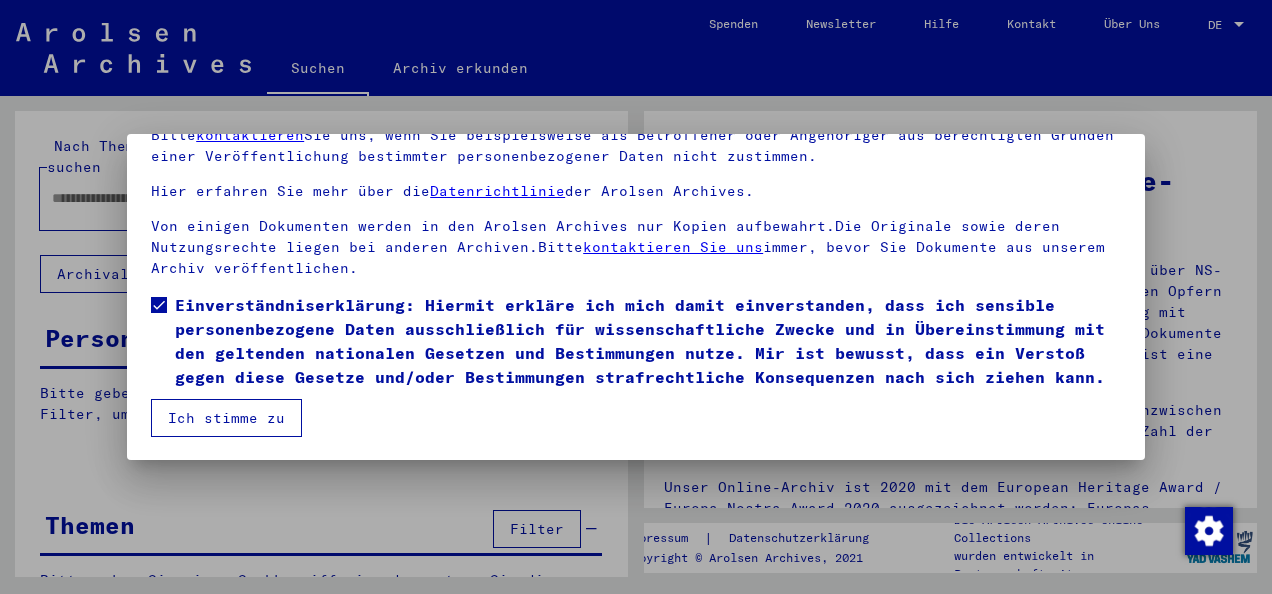 click on "Ich stimme zu" at bounding box center (226, 418) 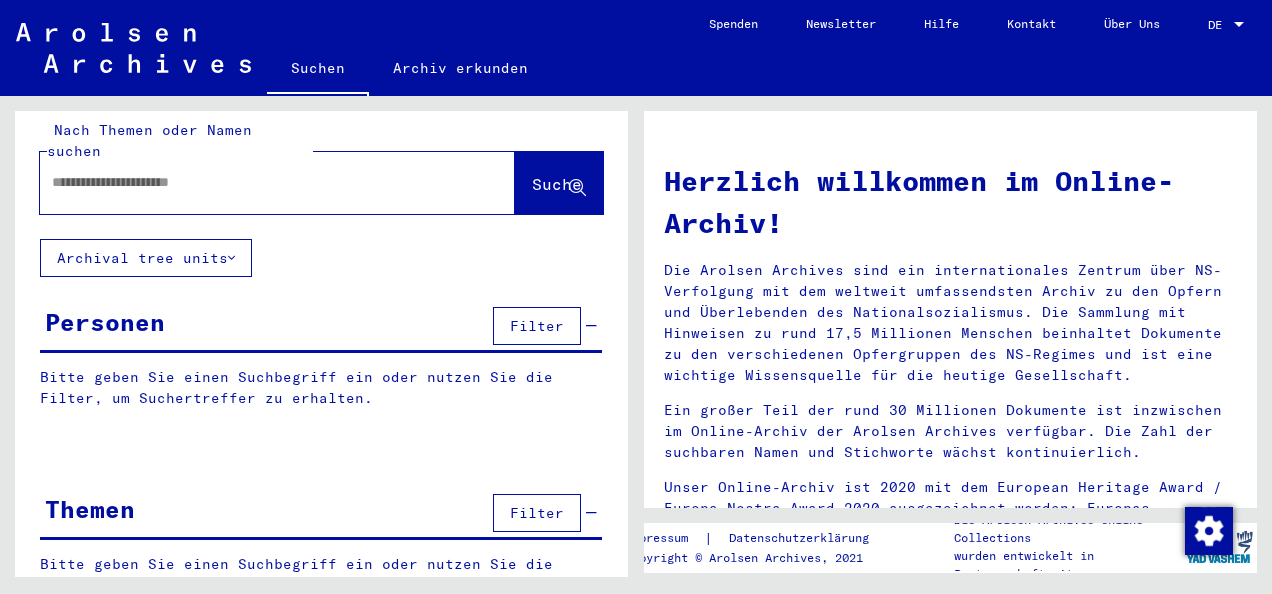 scroll, scrollTop: 0, scrollLeft: 0, axis: both 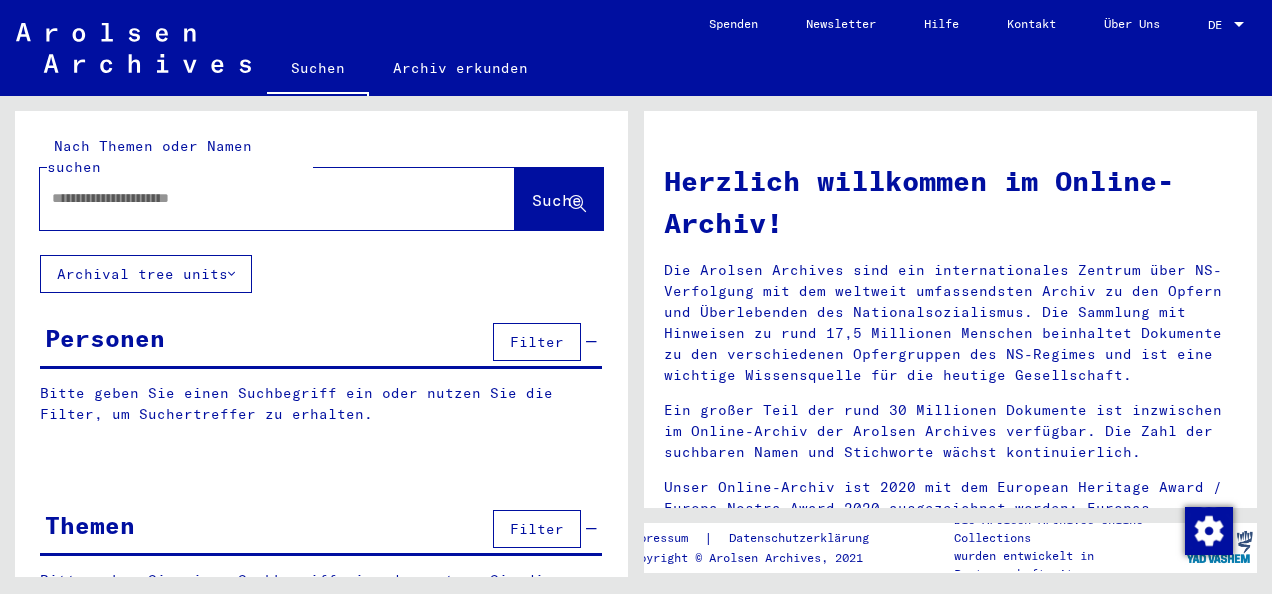 click at bounding box center [253, 198] 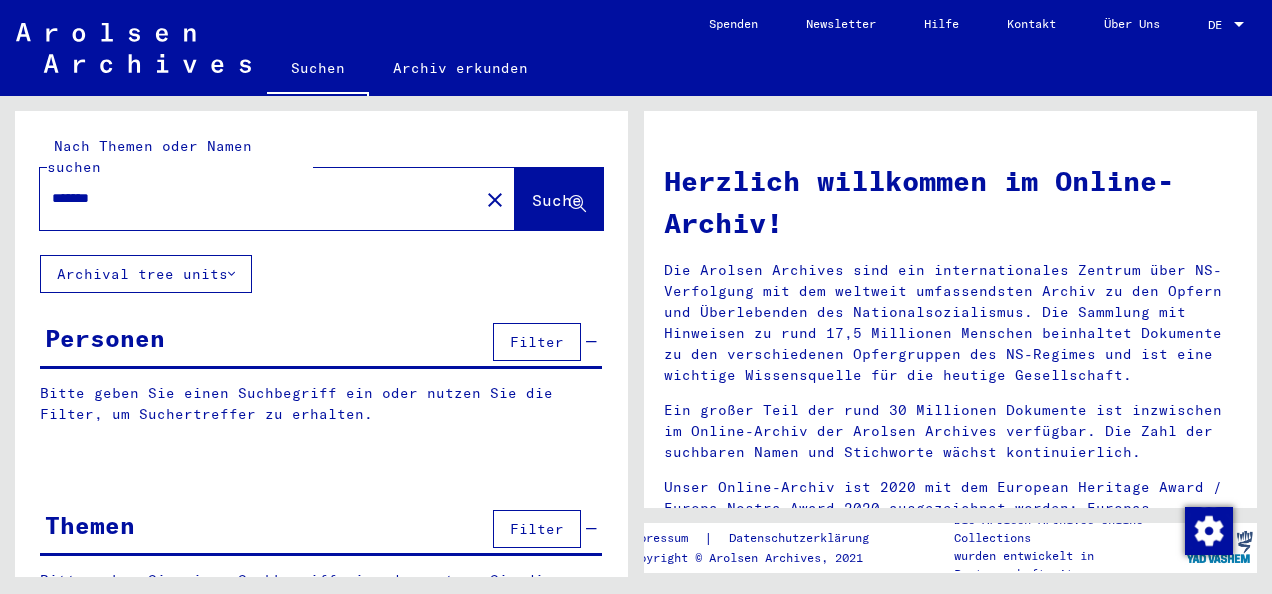 type on "*******" 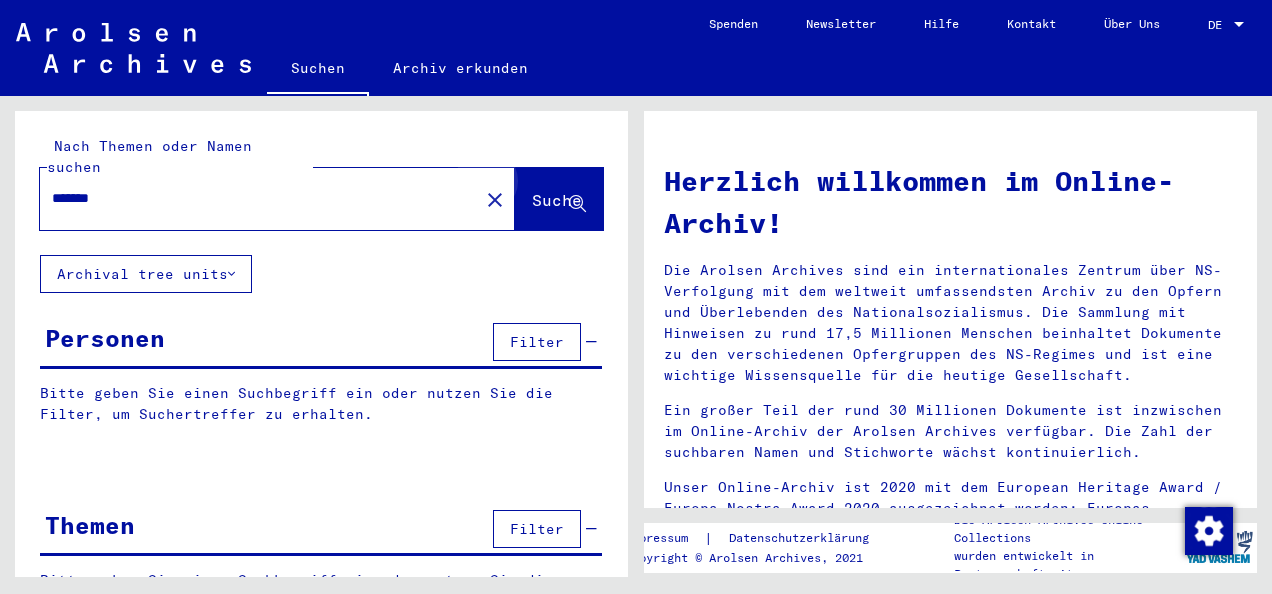 click on "Suche" 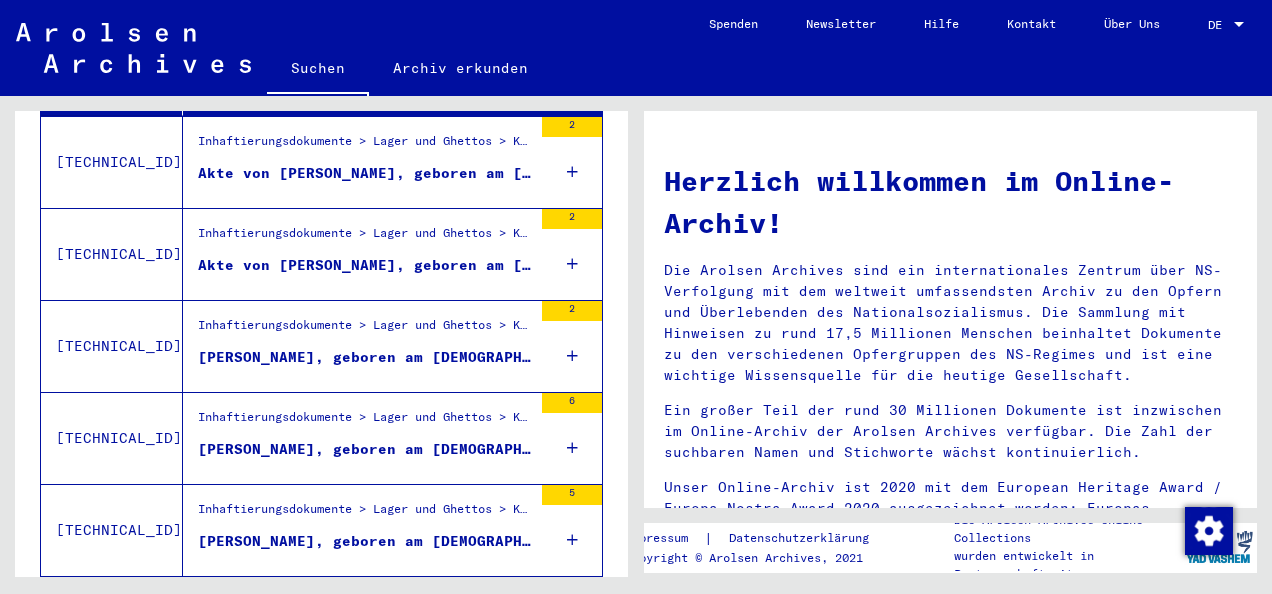 scroll, scrollTop: 498, scrollLeft: 0, axis: vertical 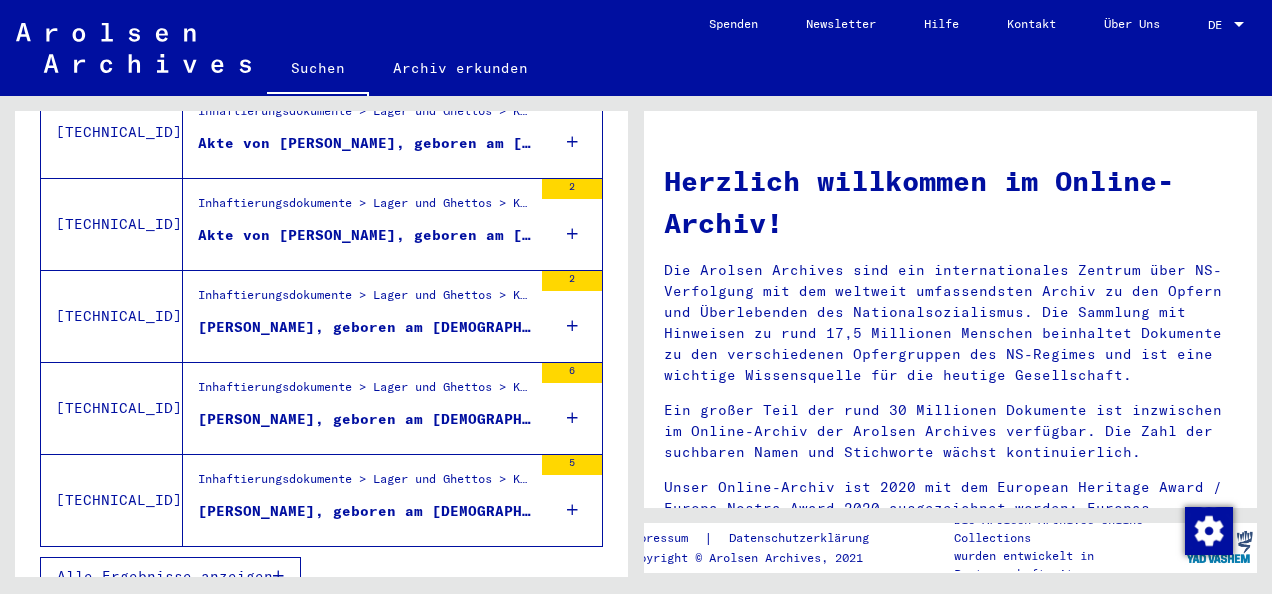 click at bounding box center (278, 576) 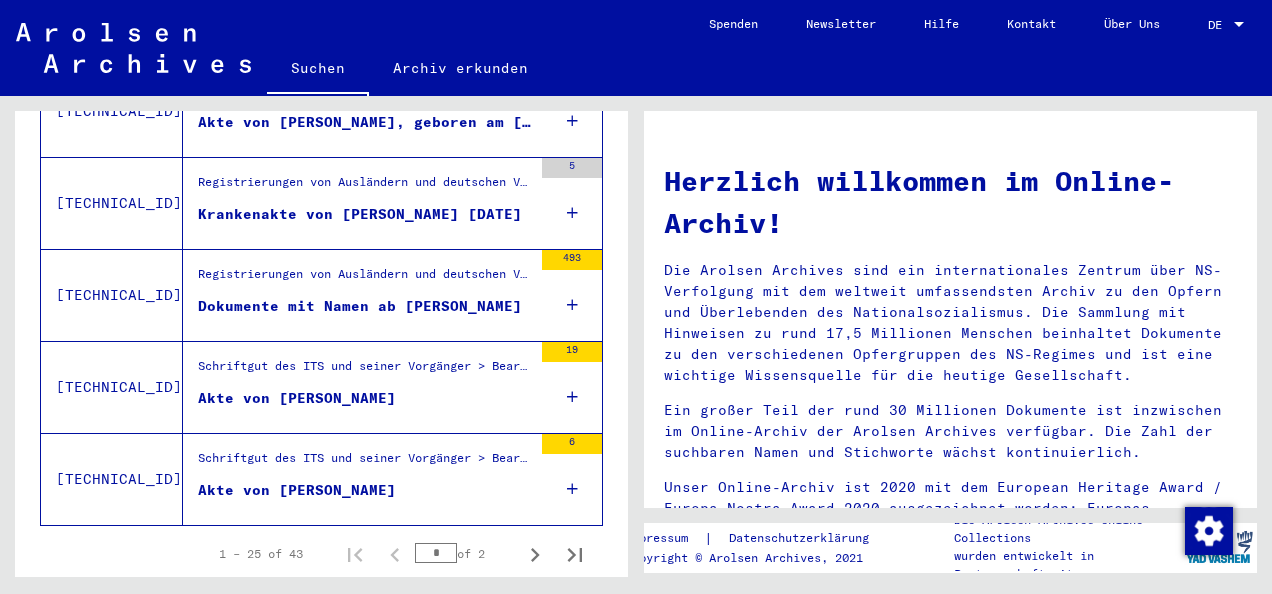 scroll, scrollTop: 2326, scrollLeft: 0, axis: vertical 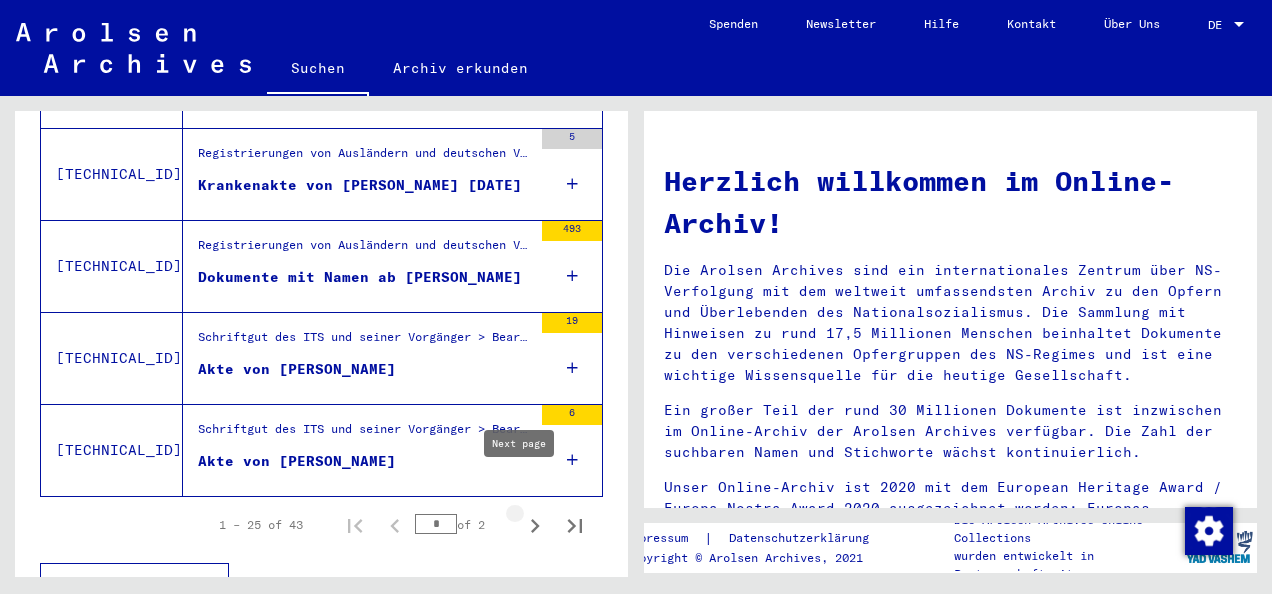 click 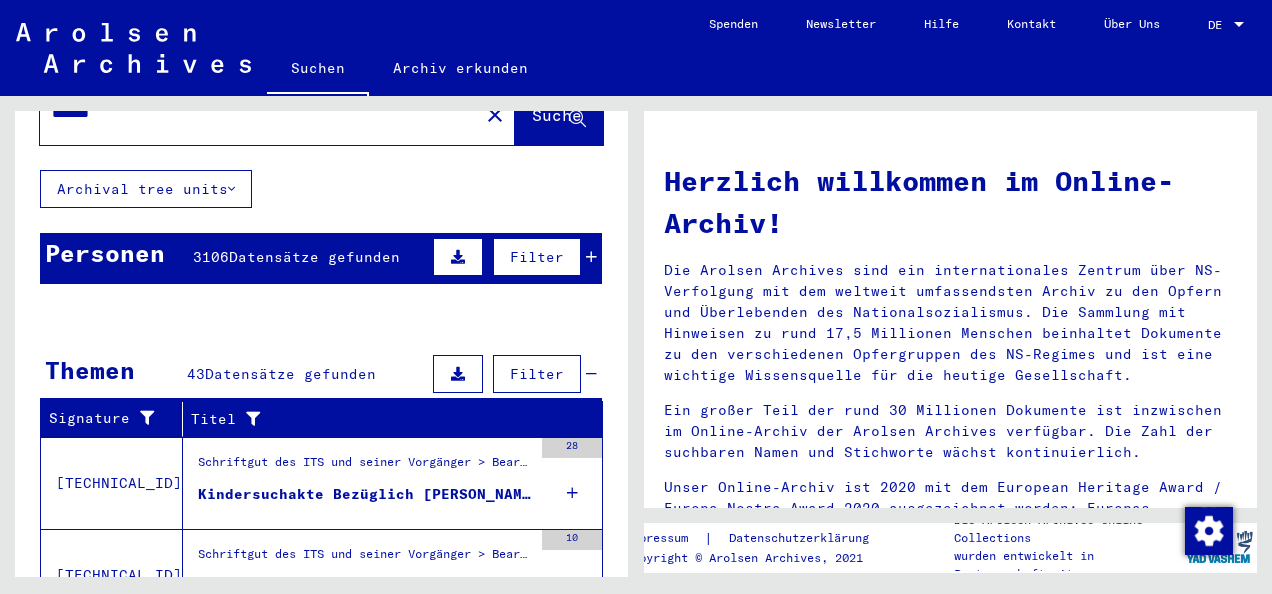 scroll, scrollTop: 185, scrollLeft: 0, axis: vertical 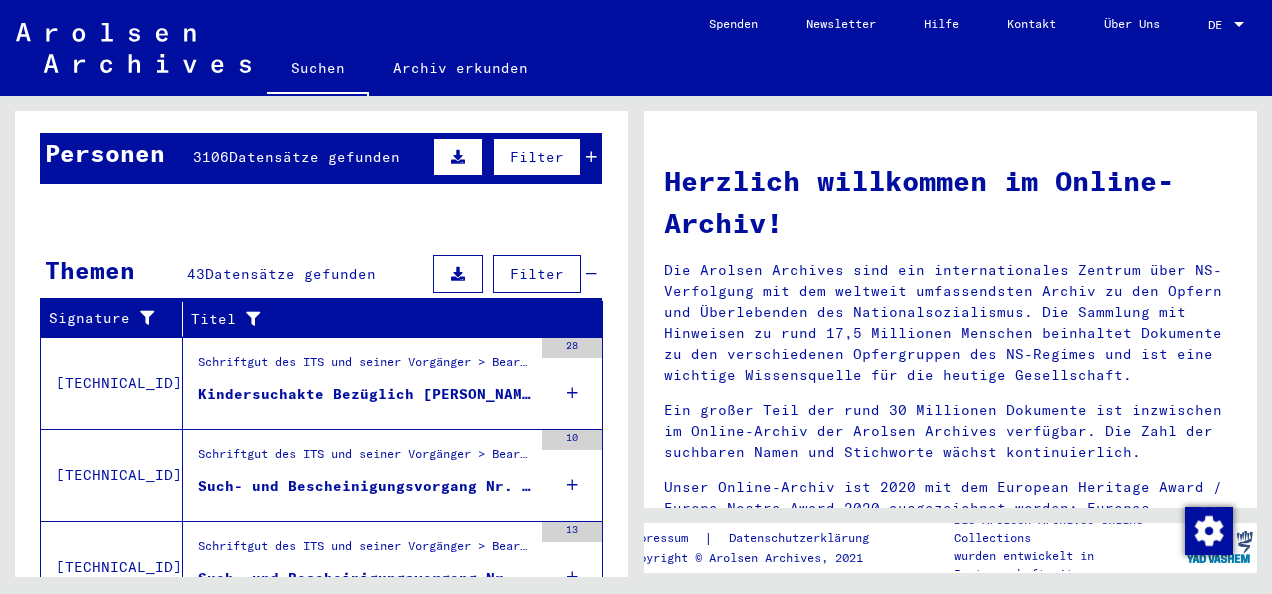 click on "Kindersuchakte Bezüglich [PERSON_NAME] [DATE]" at bounding box center [365, 394] 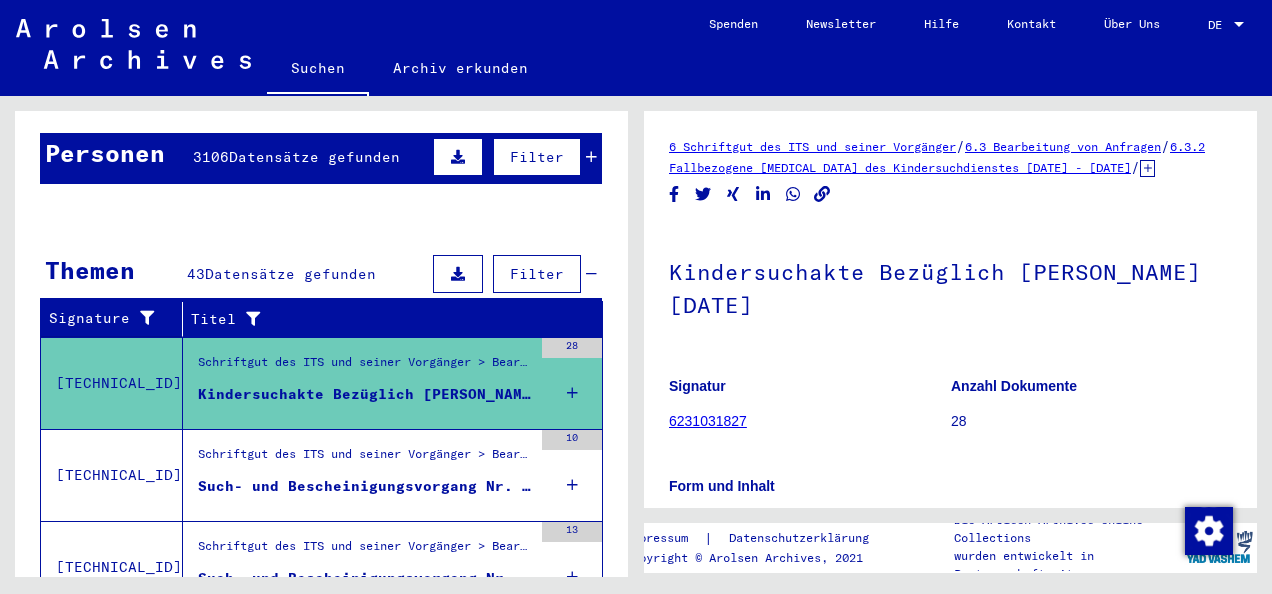 scroll, scrollTop: 285, scrollLeft: 0, axis: vertical 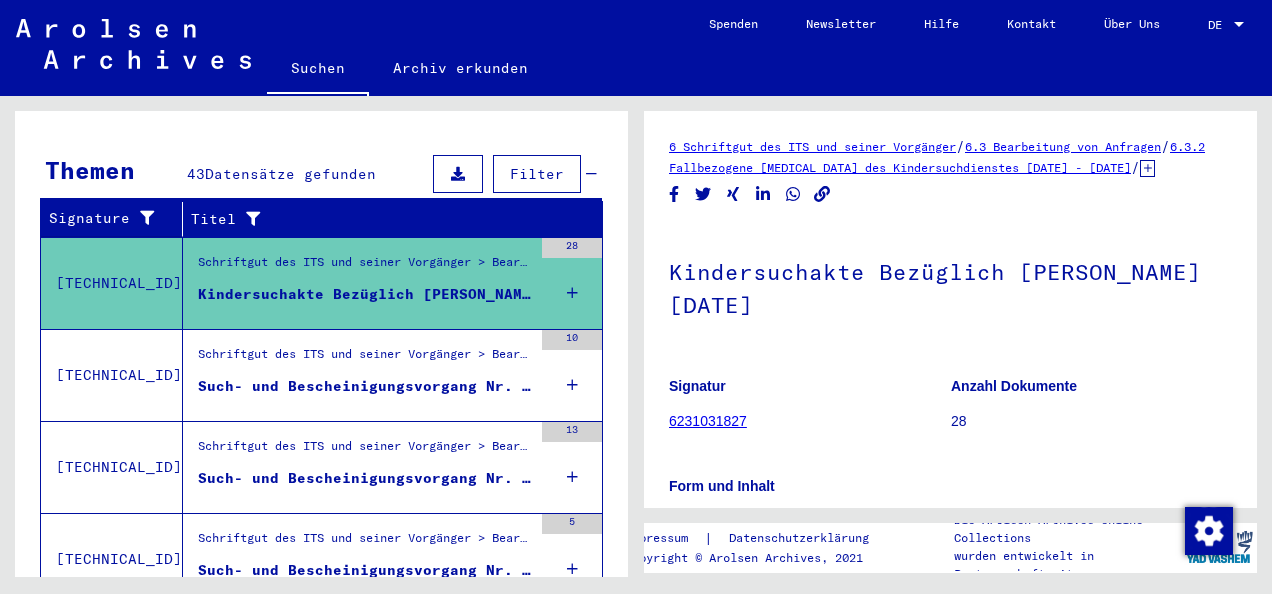 click on "Such- und Bescheinigungsvorgang Nr. 1.053.144 für [PERSON_NAME] geboren [DEMOGRAPHIC_DATA]" at bounding box center (365, 386) 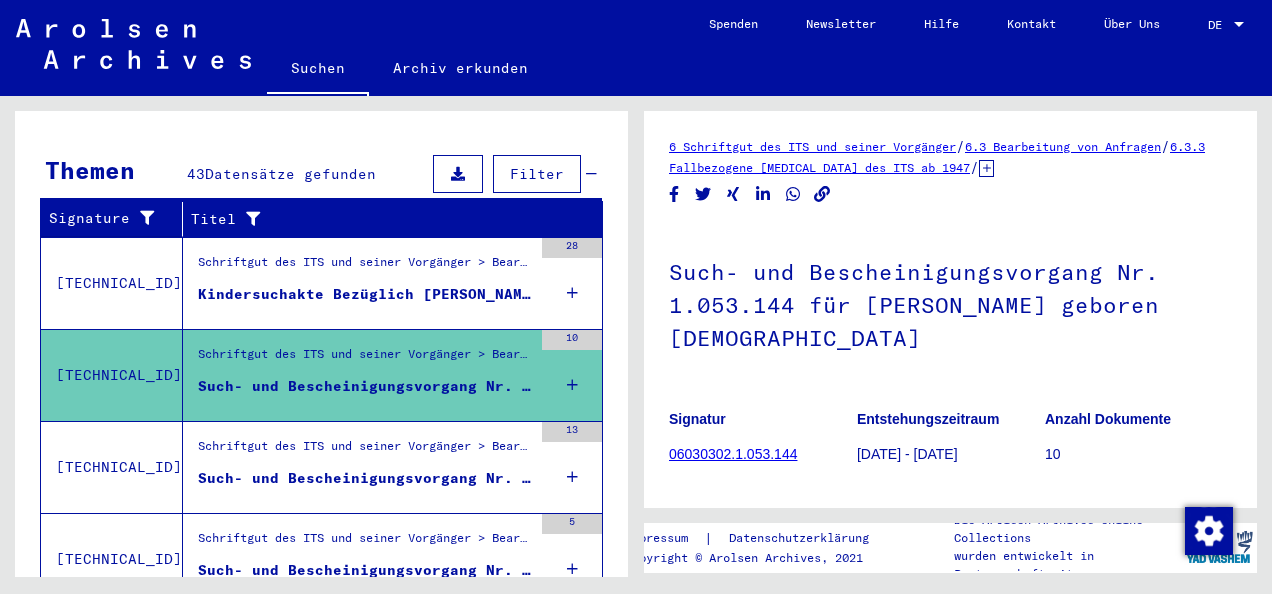 scroll, scrollTop: 0, scrollLeft: 0, axis: both 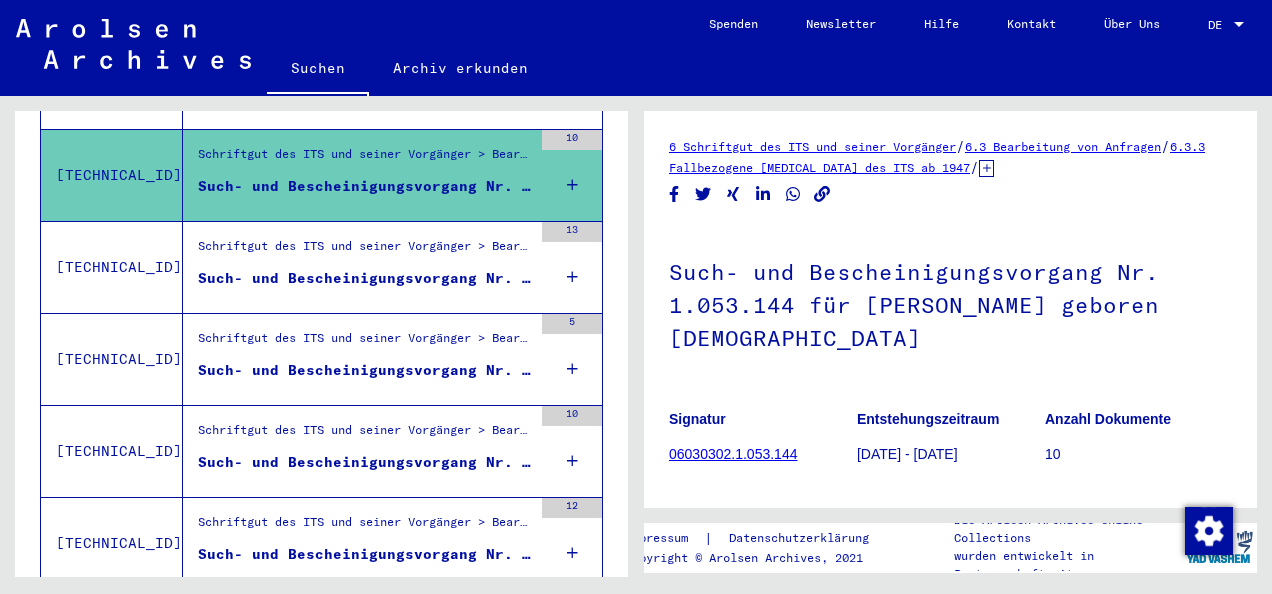 click on "Schriftgut des ITS und seiner Vorgänger > Bearbeitung von Anfragen > Fallbezogene [MEDICAL_DATA] des ITS ab 1947 > T/D-Fallablage > Such- und Bescheinigungsvorgänge mit den (T/D-) Nummern von [PHONE_NUMBER] bis [PHONE_NUMBER] > Such- und Bescheinigungsvorgänge mit den (T/D-) Nummern von [PHONE_NUMBER] bis [PHONE_NUMBER]" at bounding box center [365, 343] 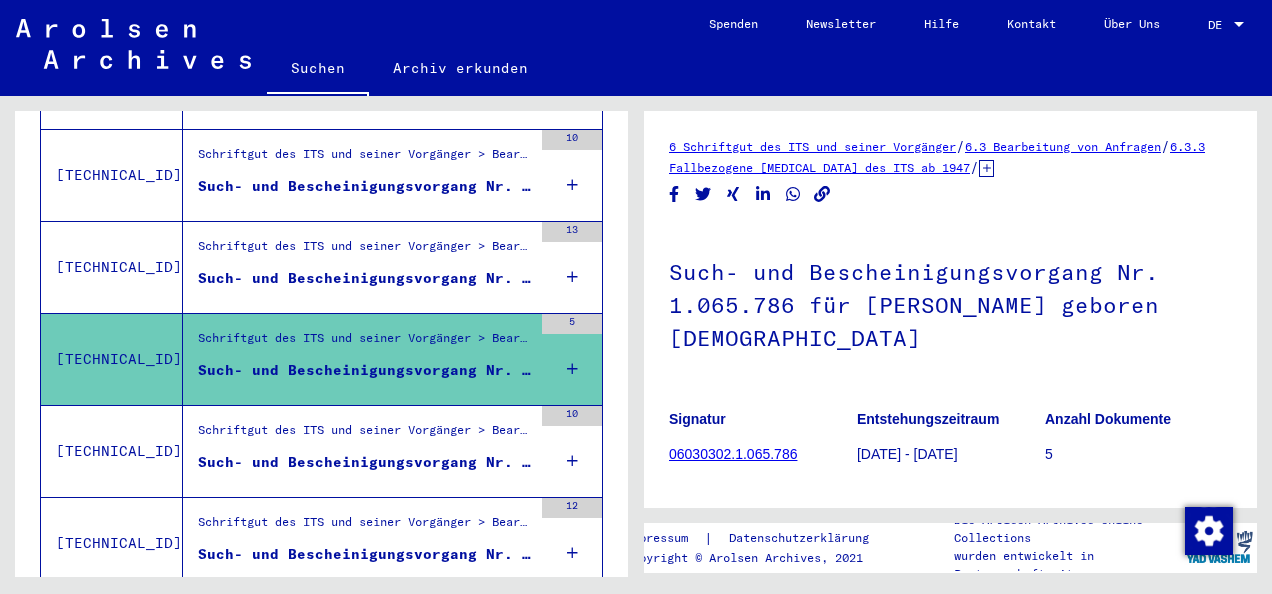 scroll, scrollTop: 0, scrollLeft: 0, axis: both 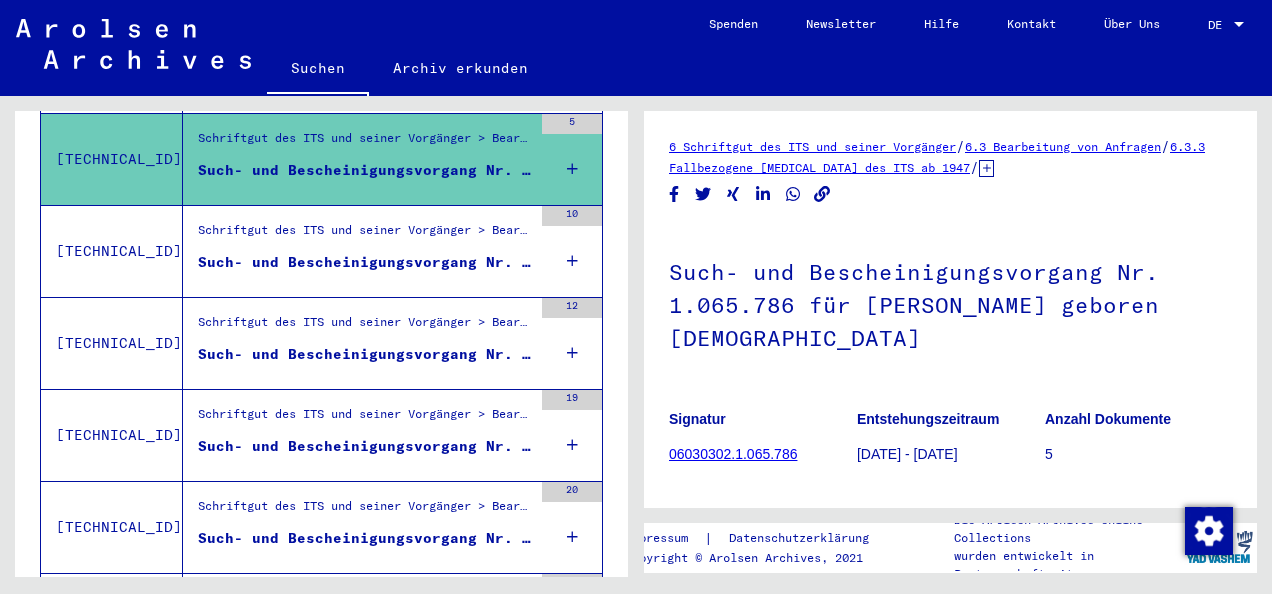 click on "Such- und Bescheinigungsvorgang Nr. 1.156.093 für [PERSON_NAME] geboren [DEMOGRAPHIC_DATA]" at bounding box center (365, 354) 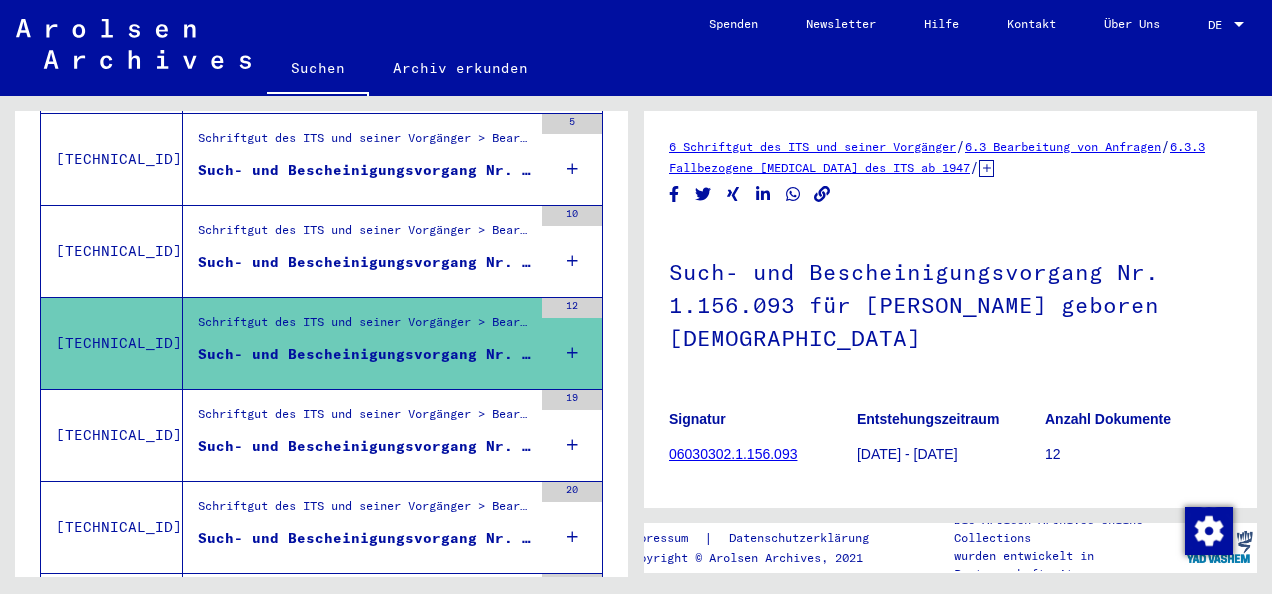scroll, scrollTop: 869, scrollLeft: 0, axis: vertical 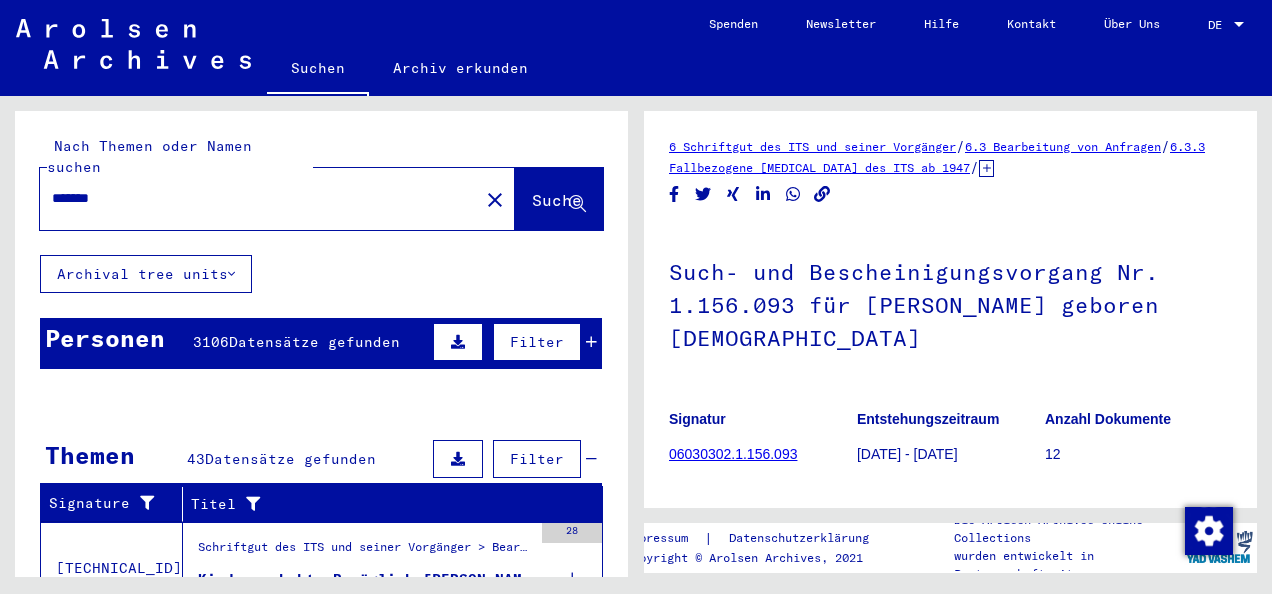 click on "*******" at bounding box center (259, 198) 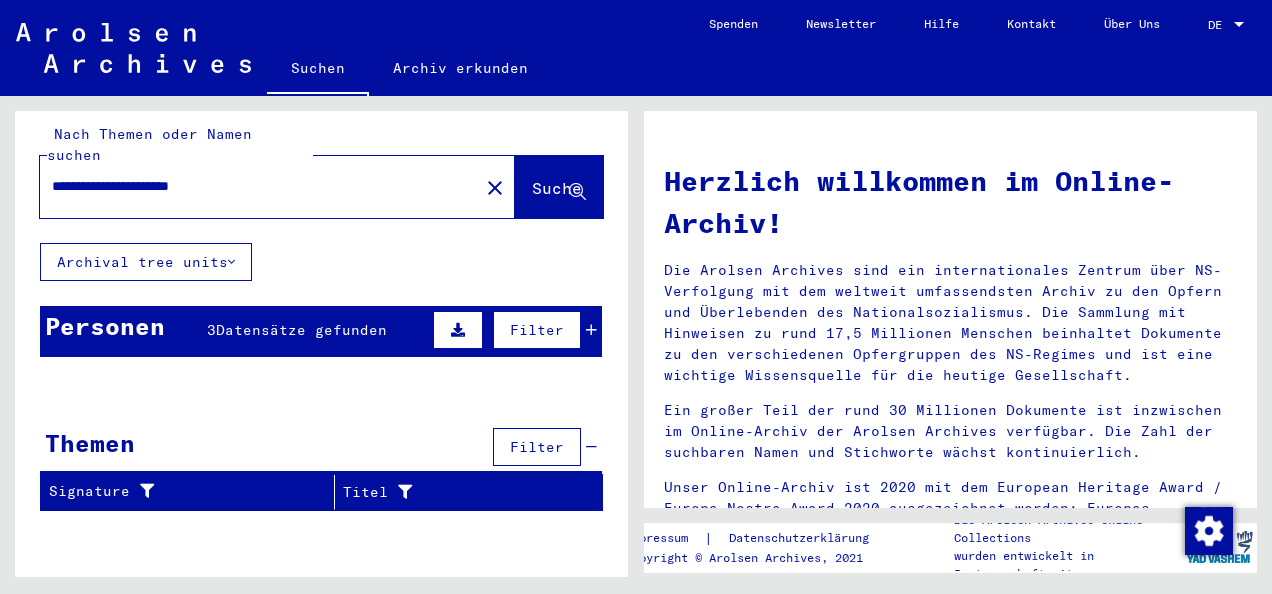 scroll, scrollTop: 14, scrollLeft: 0, axis: vertical 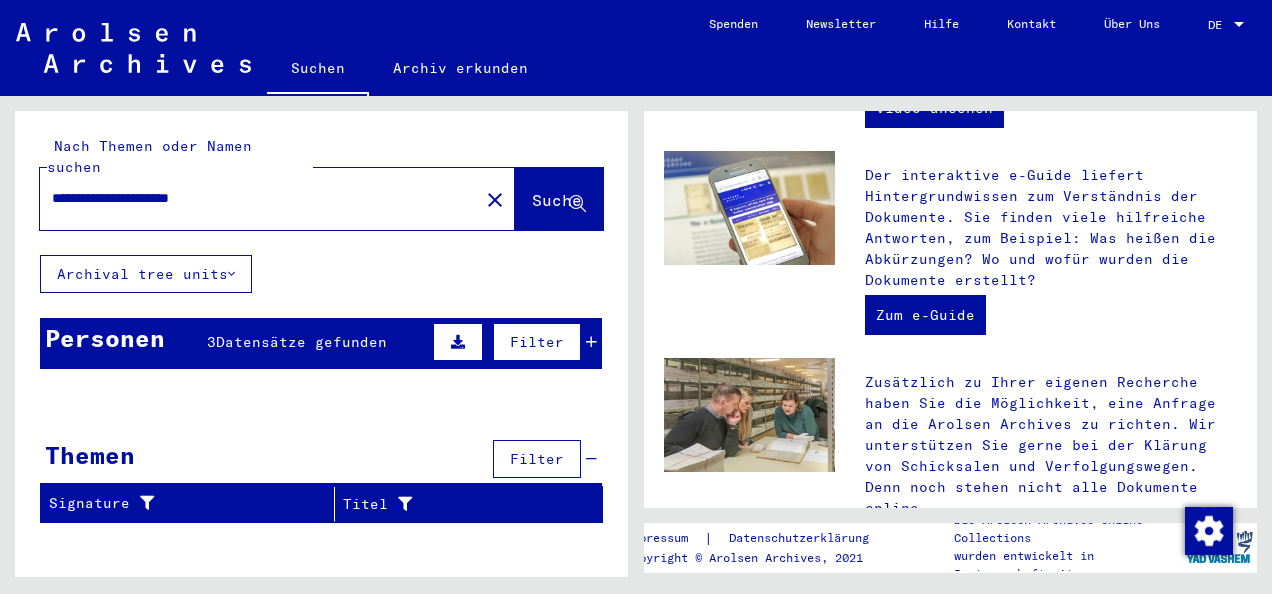 click on "Datensätze gefunden" at bounding box center [301, 342] 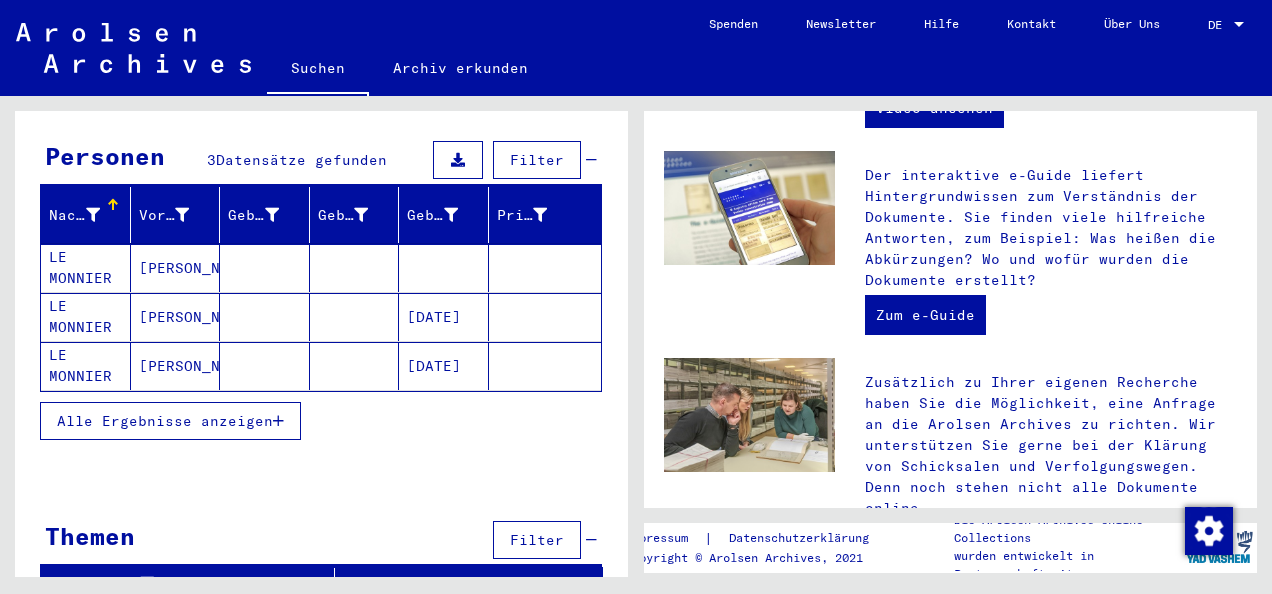 scroll, scrollTop: 182, scrollLeft: 0, axis: vertical 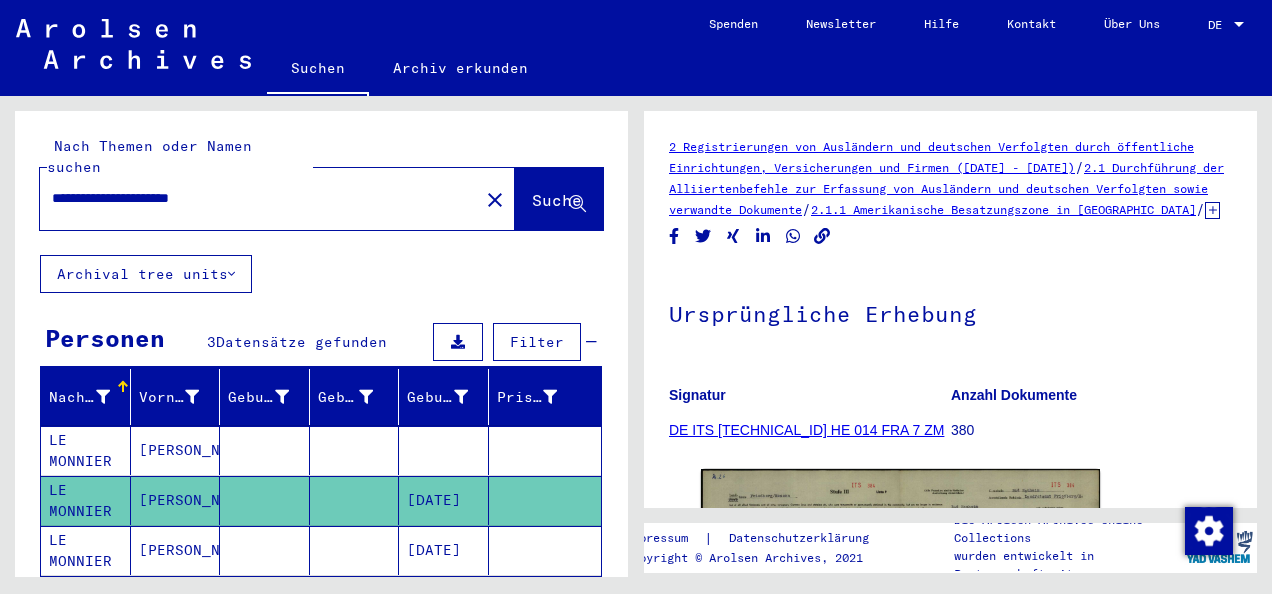 click on "**********" at bounding box center (259, 198) 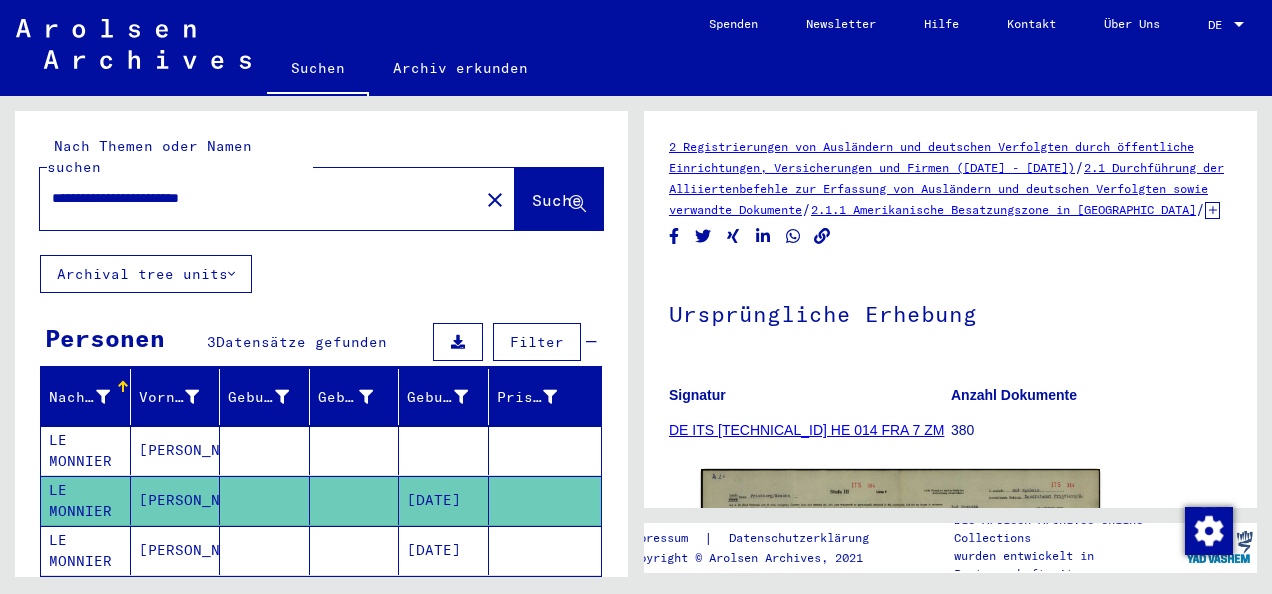 type on "**********" 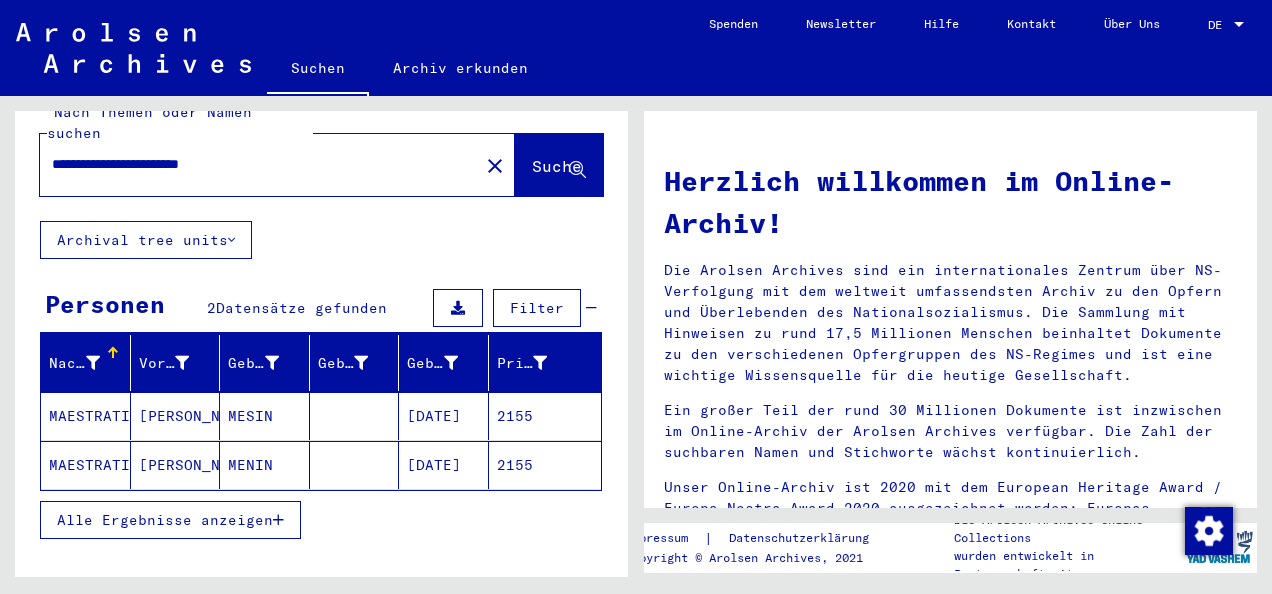 click on "MESIN" at bounding box center [265, 465] 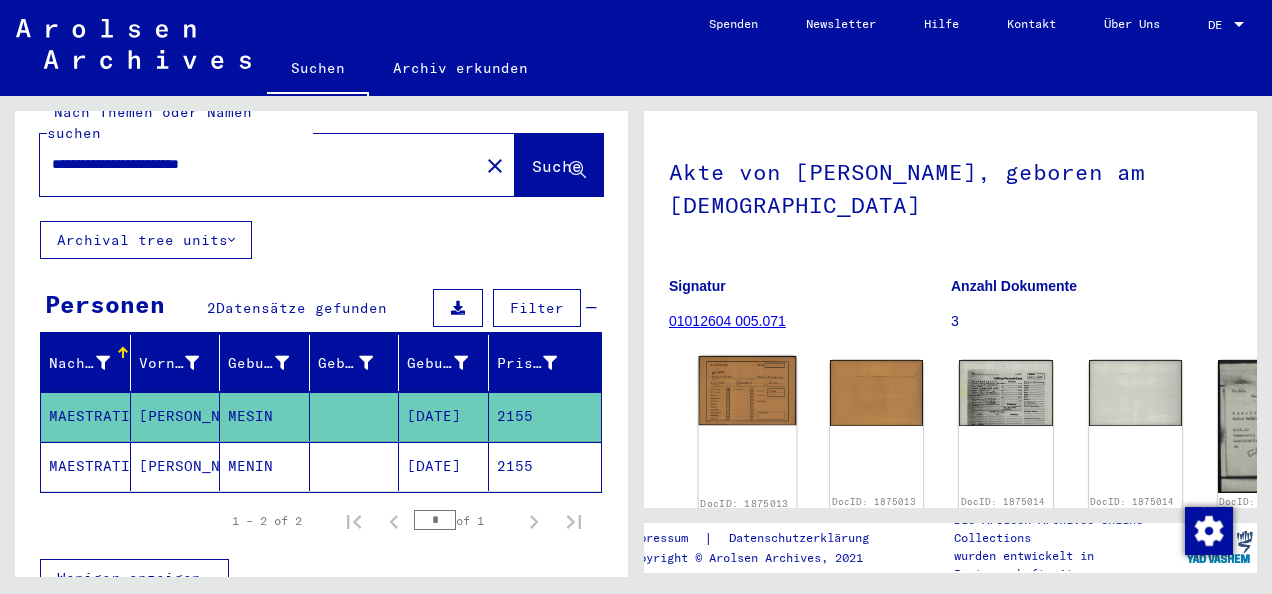 click 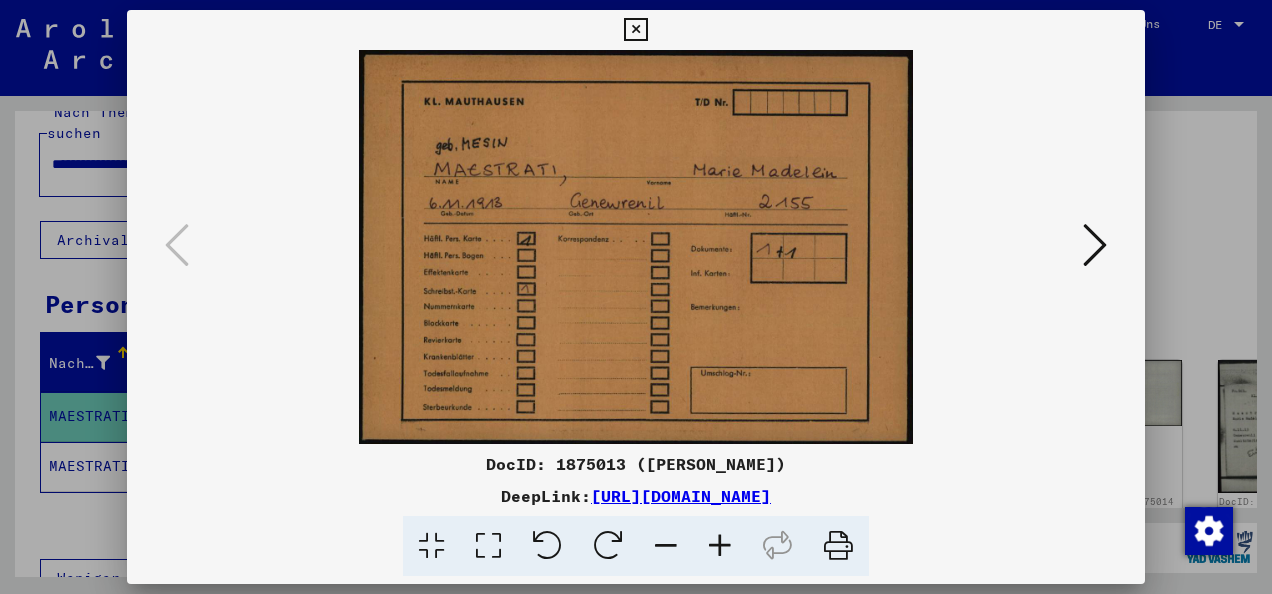 click at bounding box center [1095, 245] 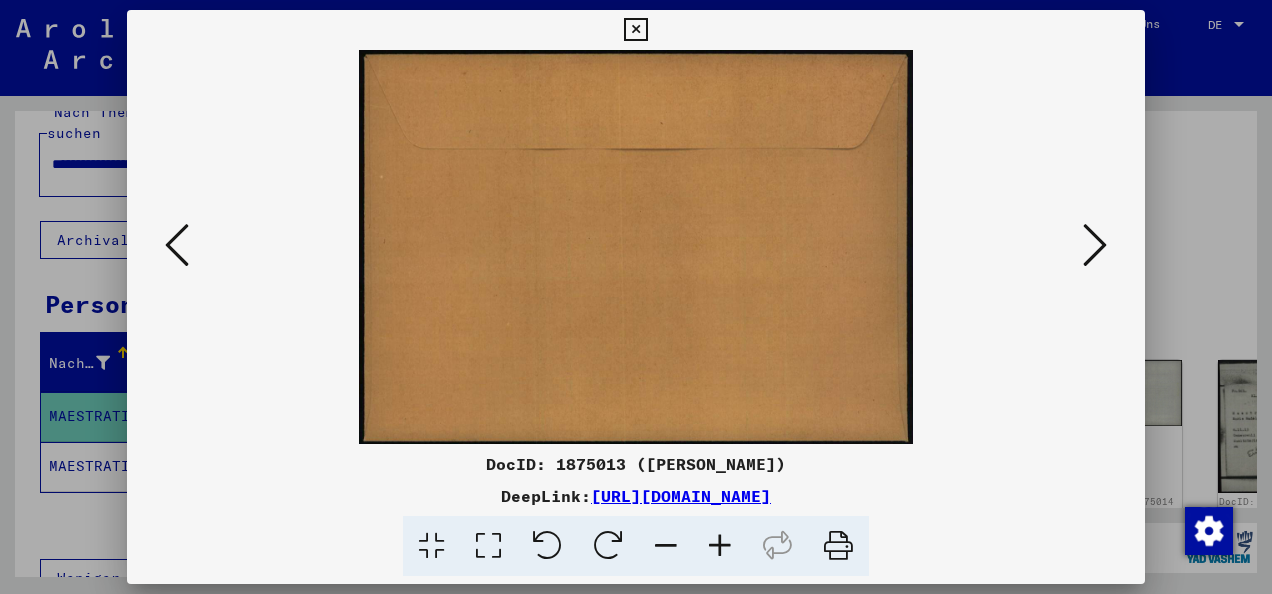 click at bounding box center [1095, 245] 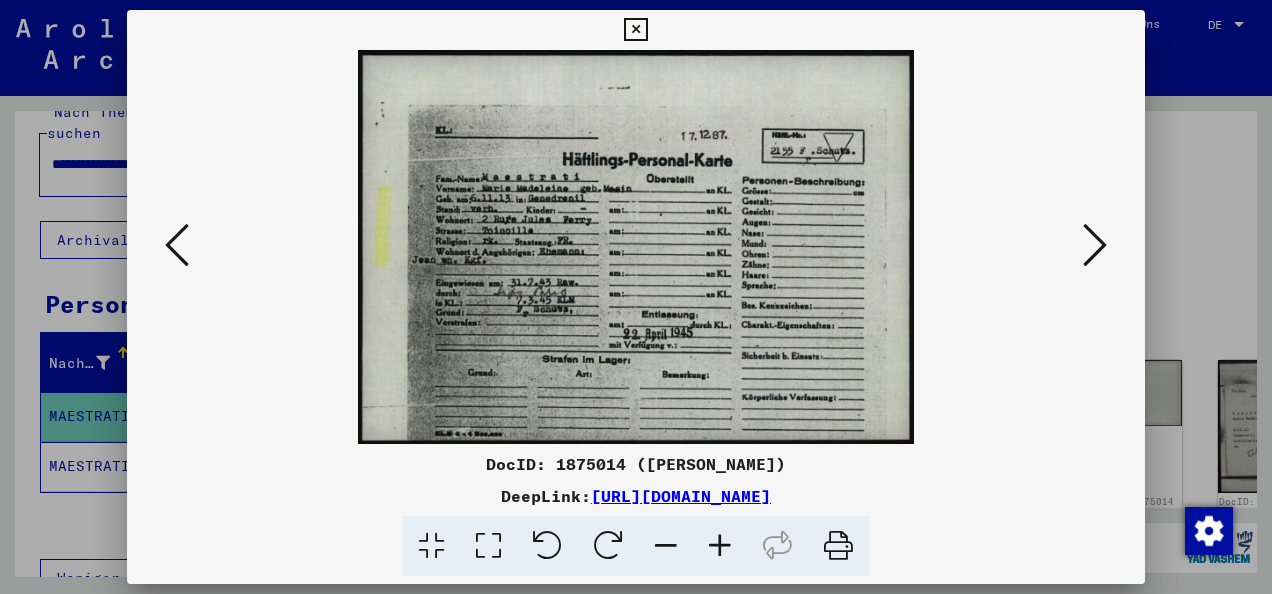 click at bounding box center [1095, 245] 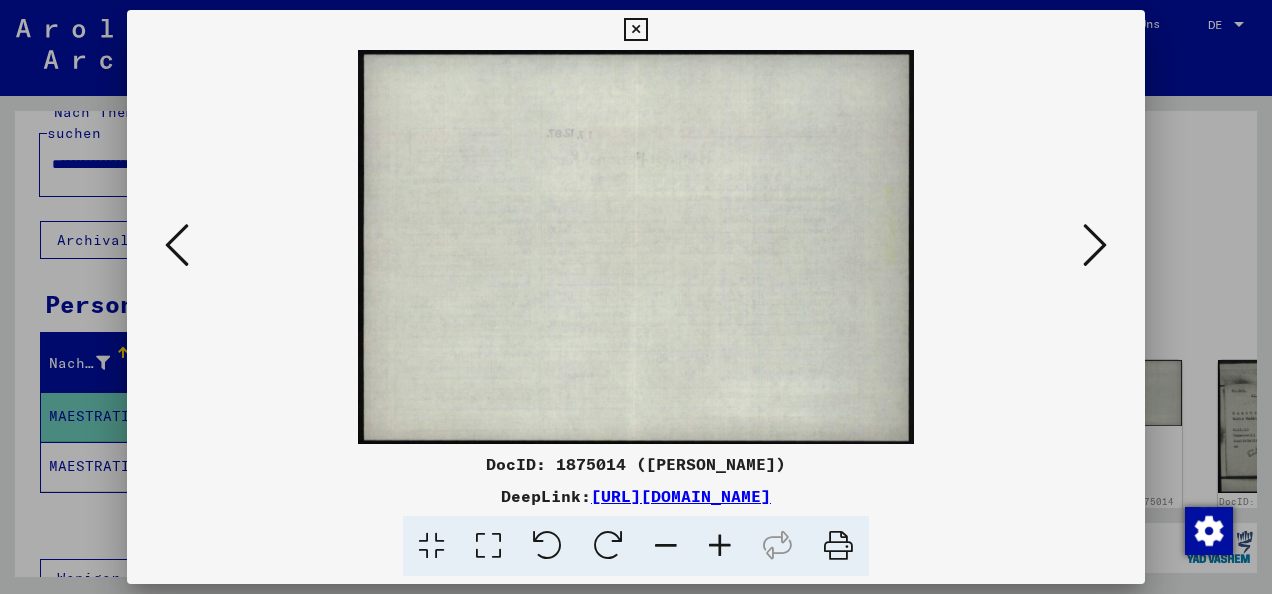 click at bounding box center [1095, 245] 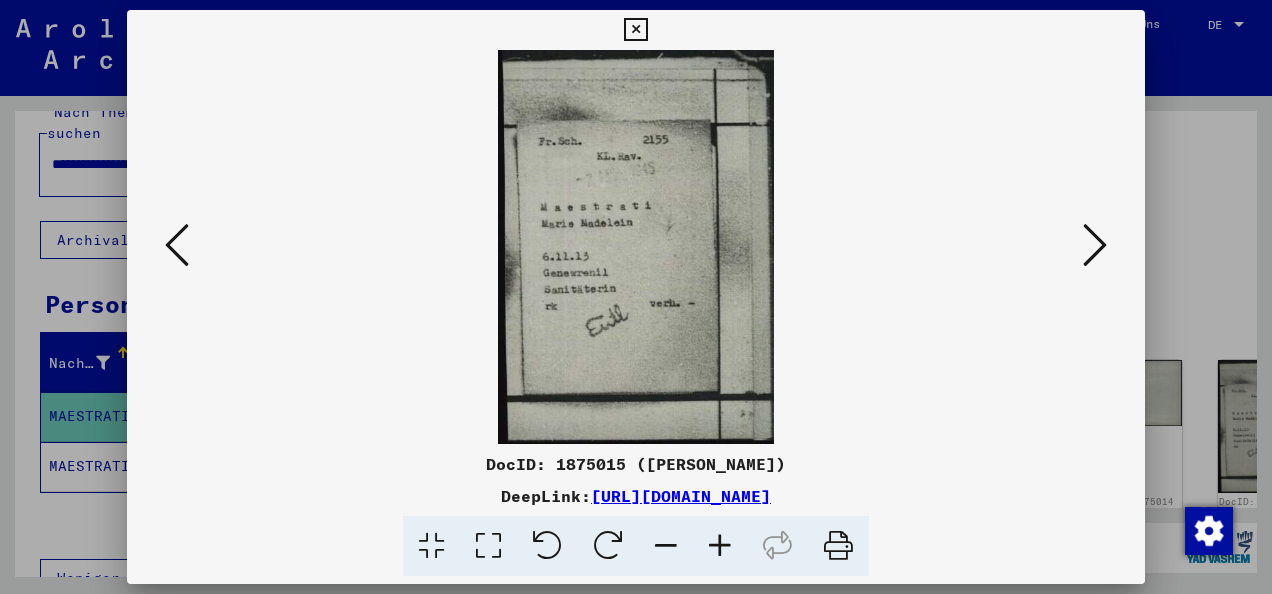 click at bounding box center [1095, 245] 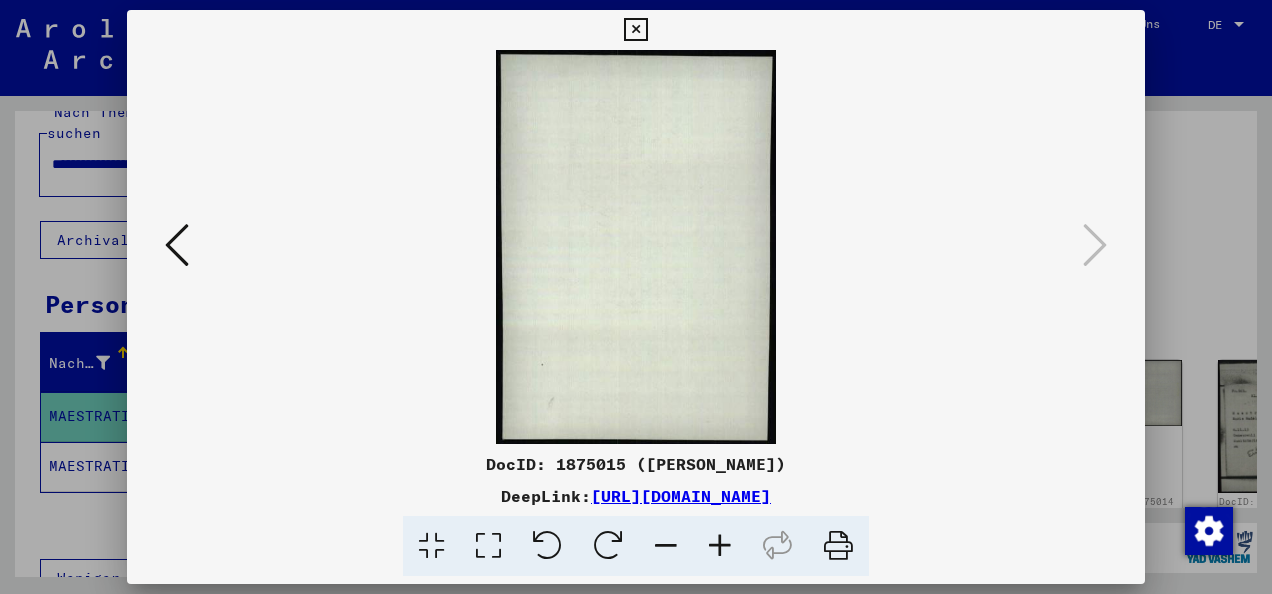 click at bounding box center [635, 30] 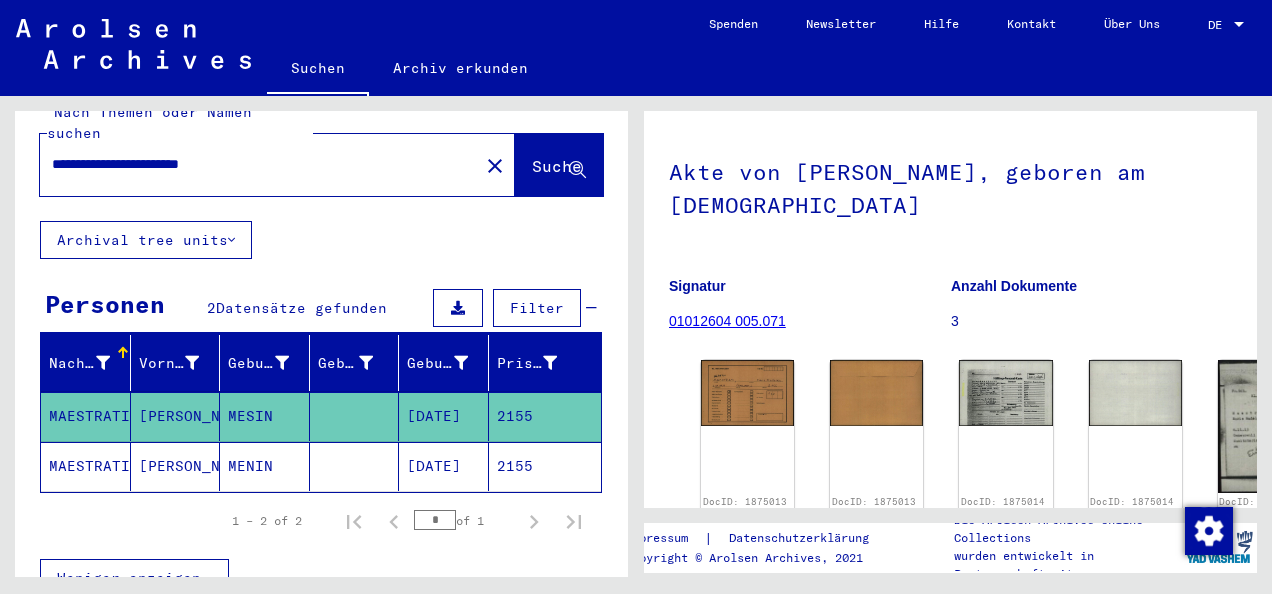 scroll, scrollTop: 134, scrollLeft: 0, axis: vertical 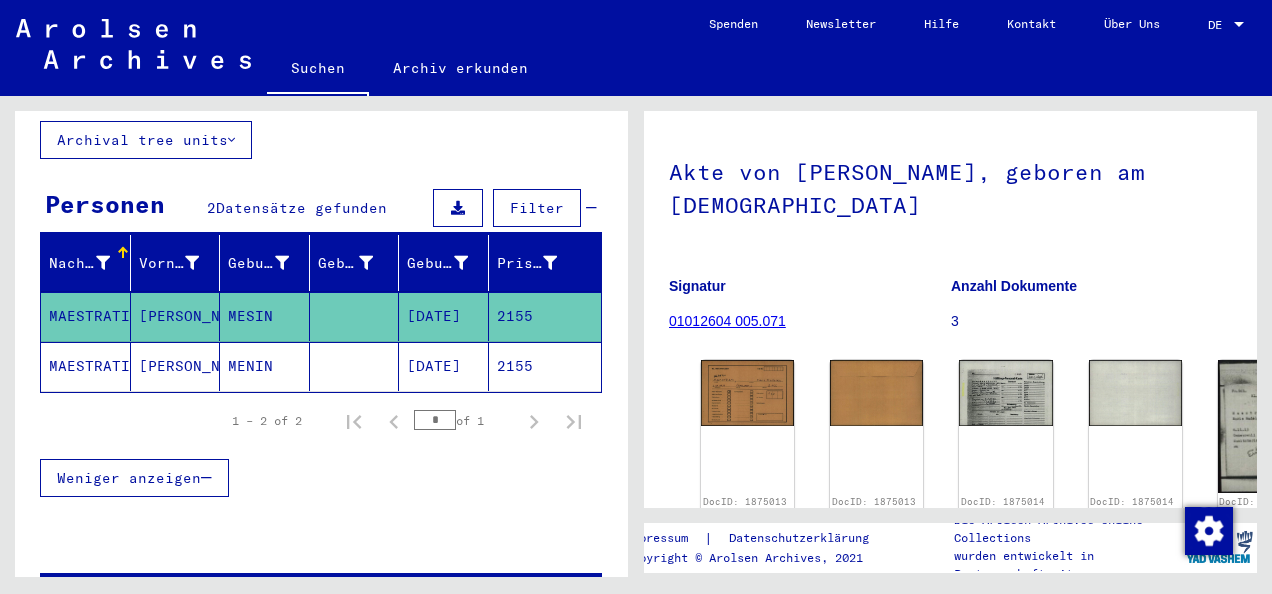 click on "MENIN" 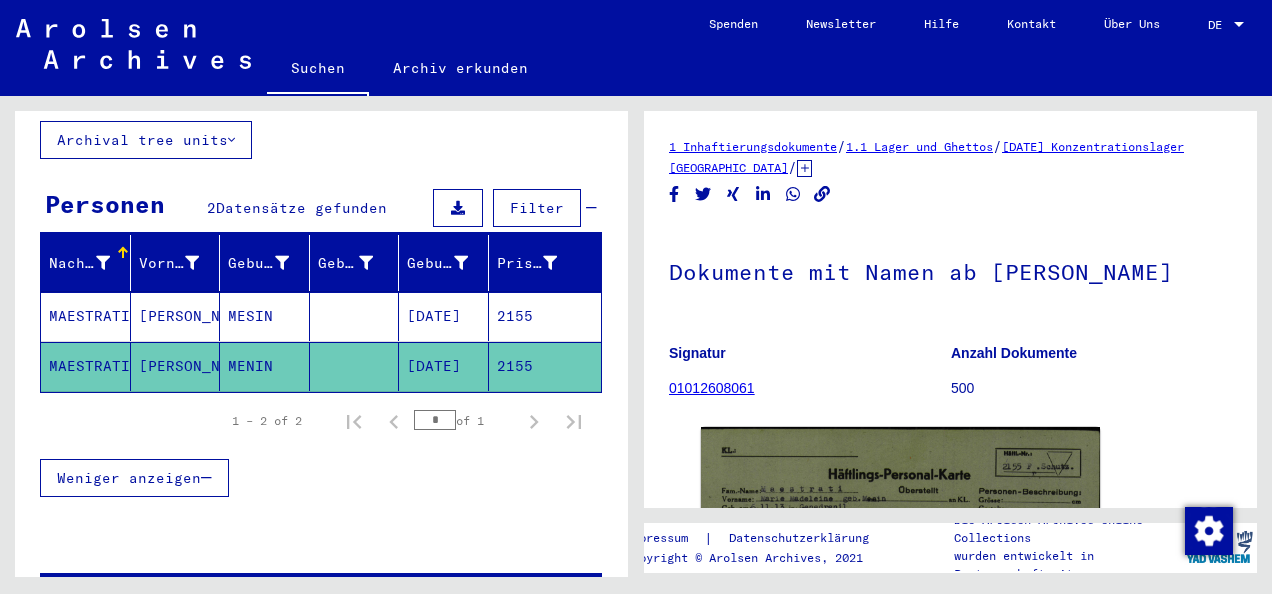 scroll, scrollTop: 0, scrollLeft: 0, axis: both 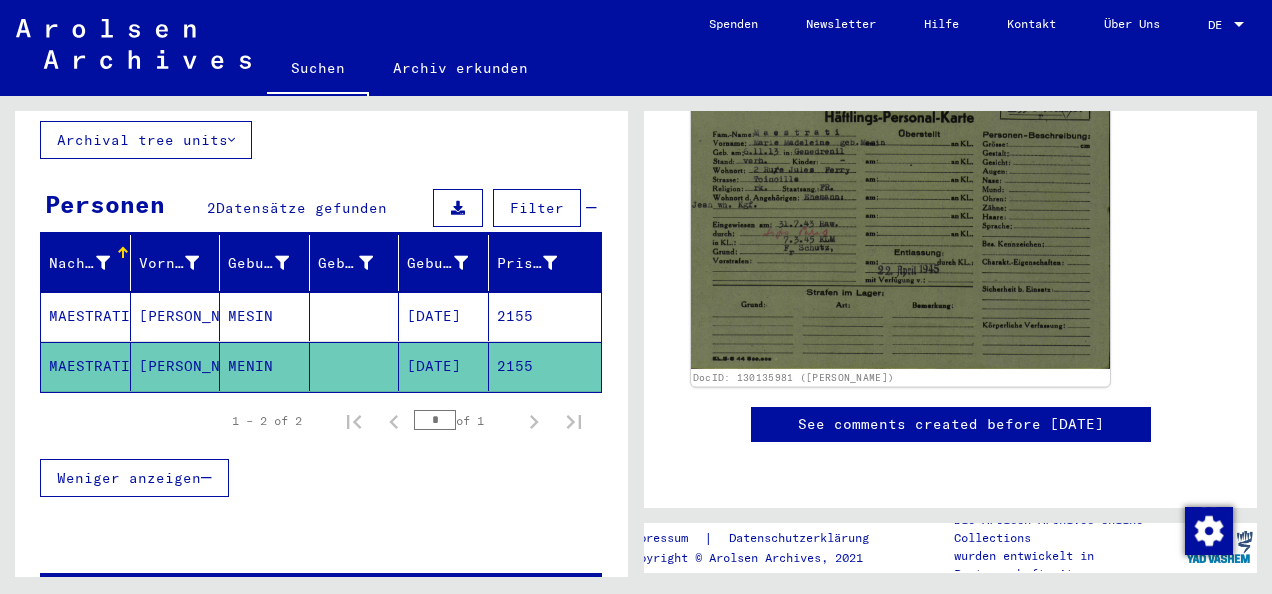 click 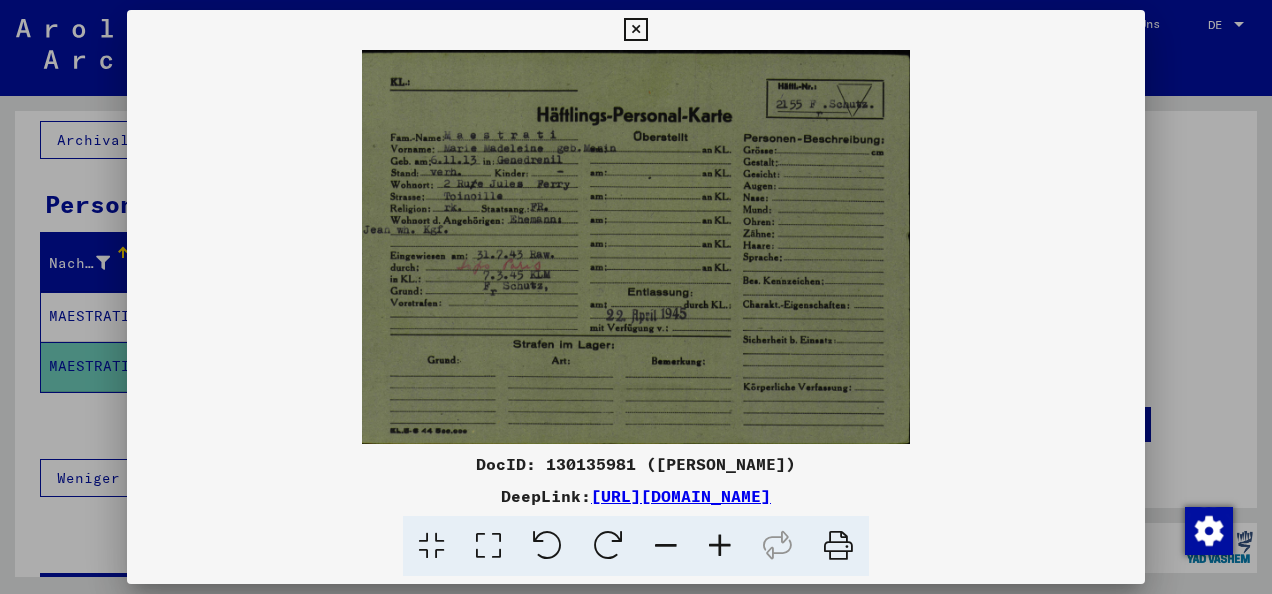 click at bounding box center (720, 546) 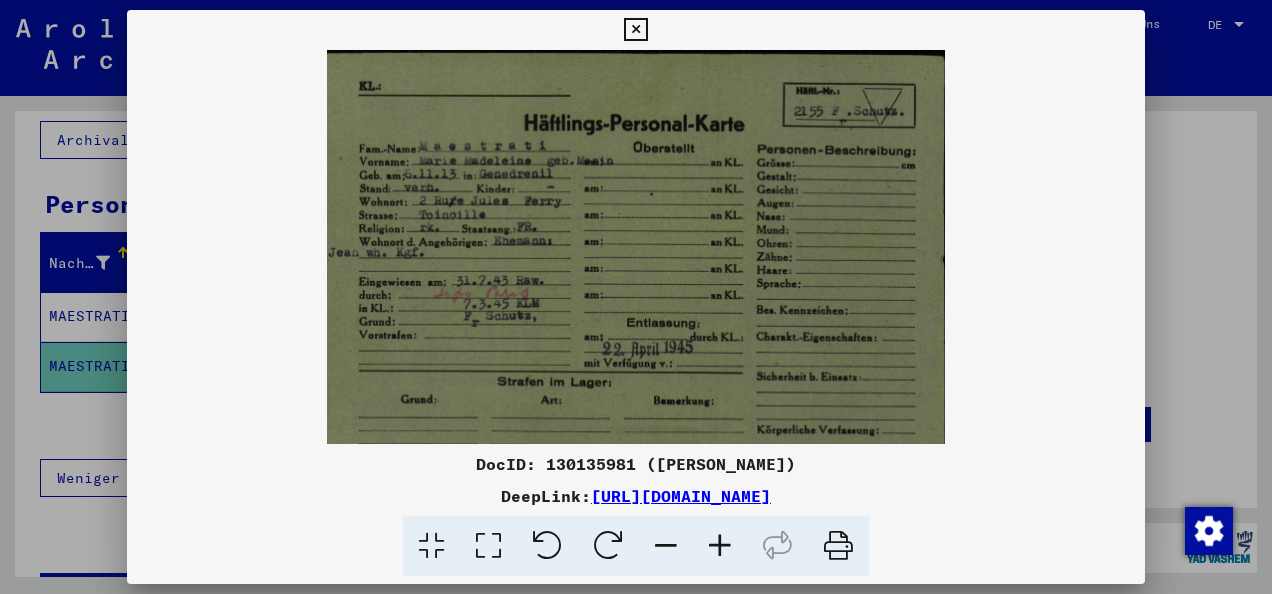 click at bounding box center (720, 546) 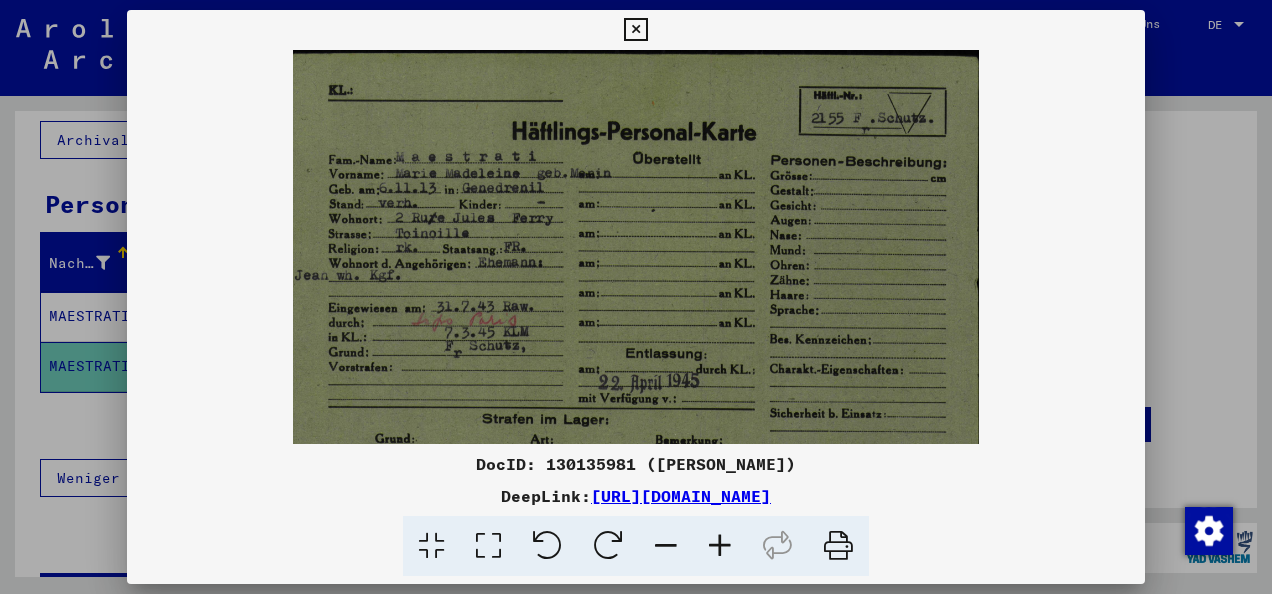 click at bounding box center (720, 546) 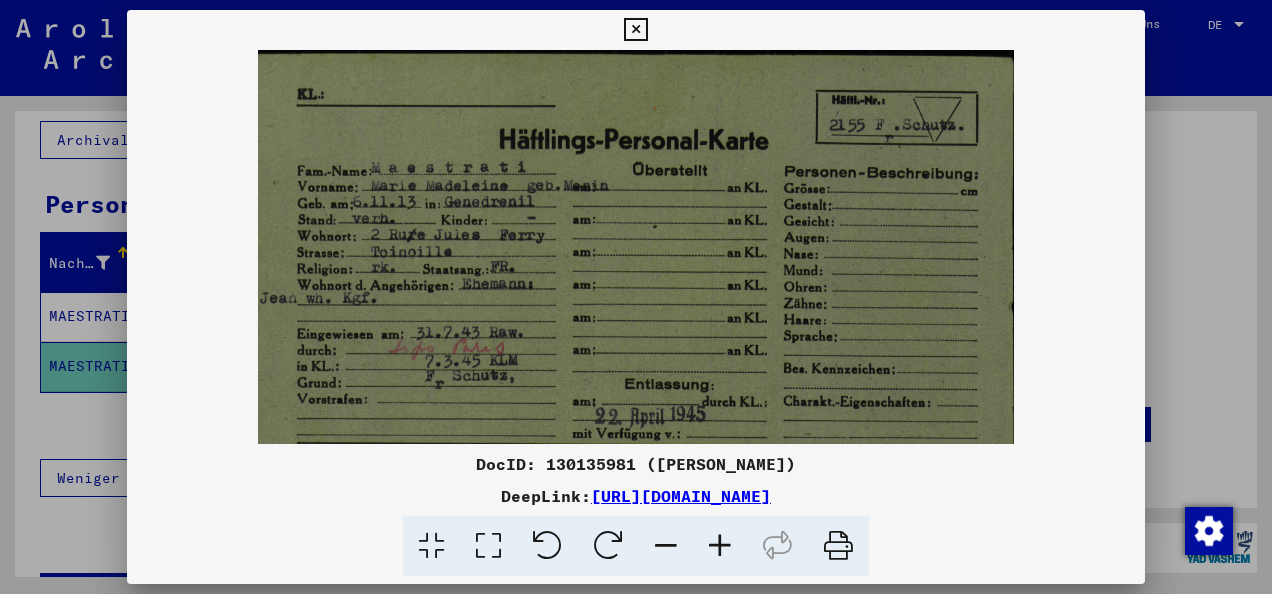 drag, startPoint x: 556, startPoint y: 302, endPoint x: 565, endPoint y: 321, distance: 21.023796 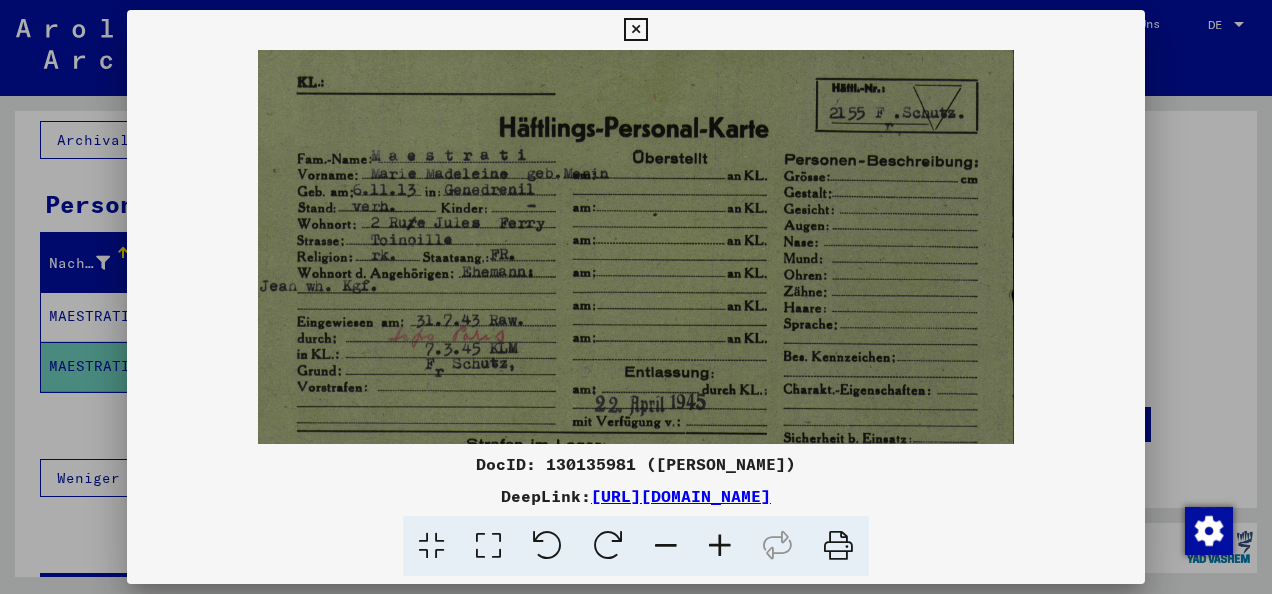 scroll, scrollTop: 7, scrollLeft: 0, axis: vertical 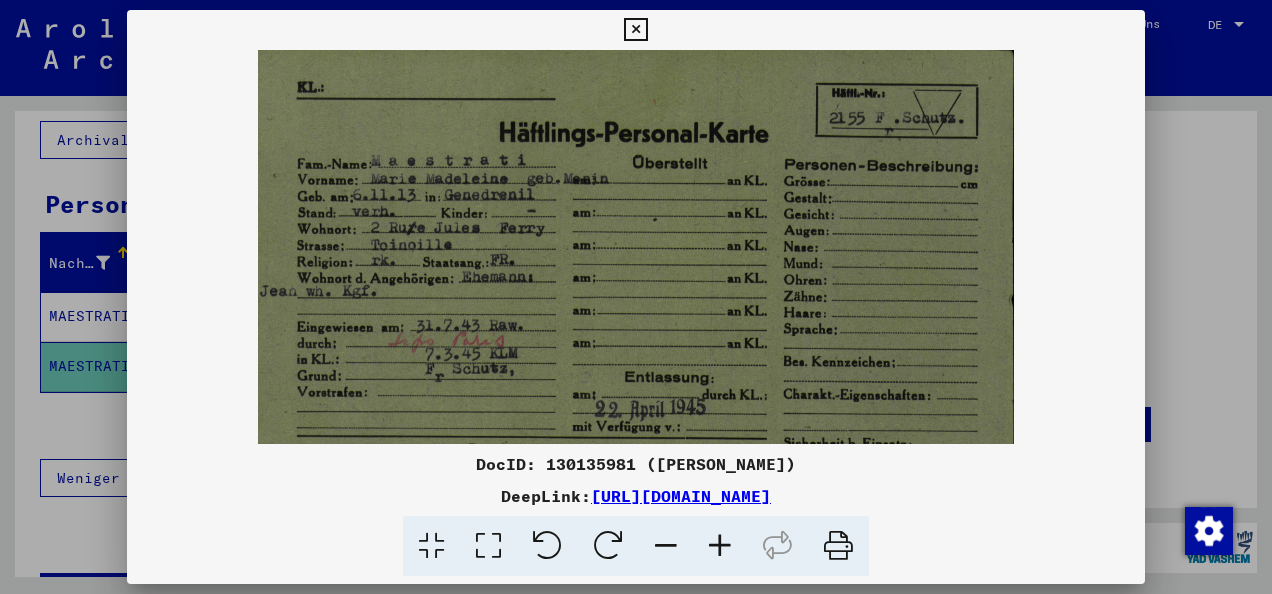 drag, startPoint x: 575, startPoint y: 304, endPoint x: 751, endPoint y: 274, distance: 178.53851 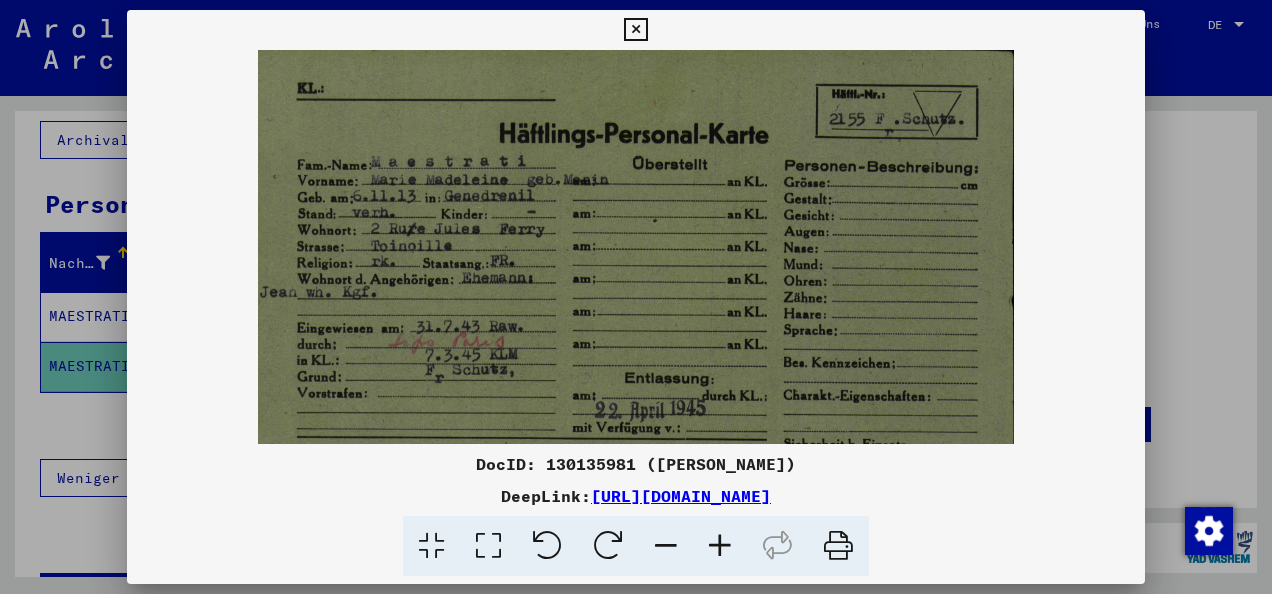 drag, startPoint x: 751, startPoint y: 274, endPoint x: 596, endPoint y: 297, distance: 156.69716 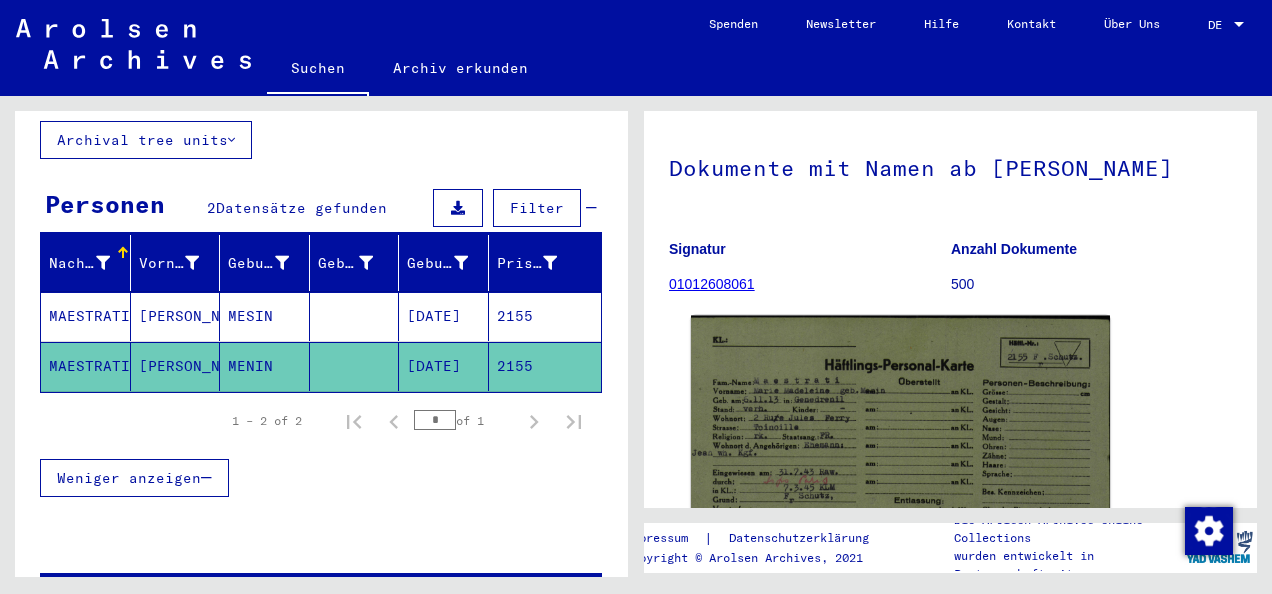 scroll, scrollTop: 100, scrollLeft: 0, axis: vertical 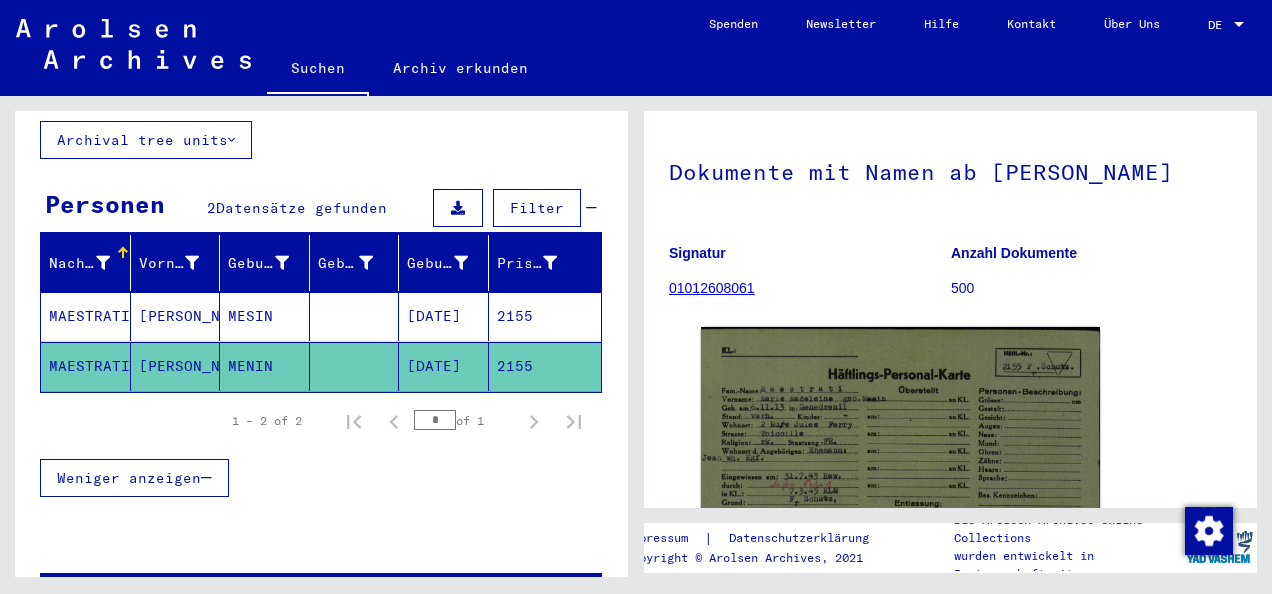 click on "[DATE]" at bounding box center (444, 366) 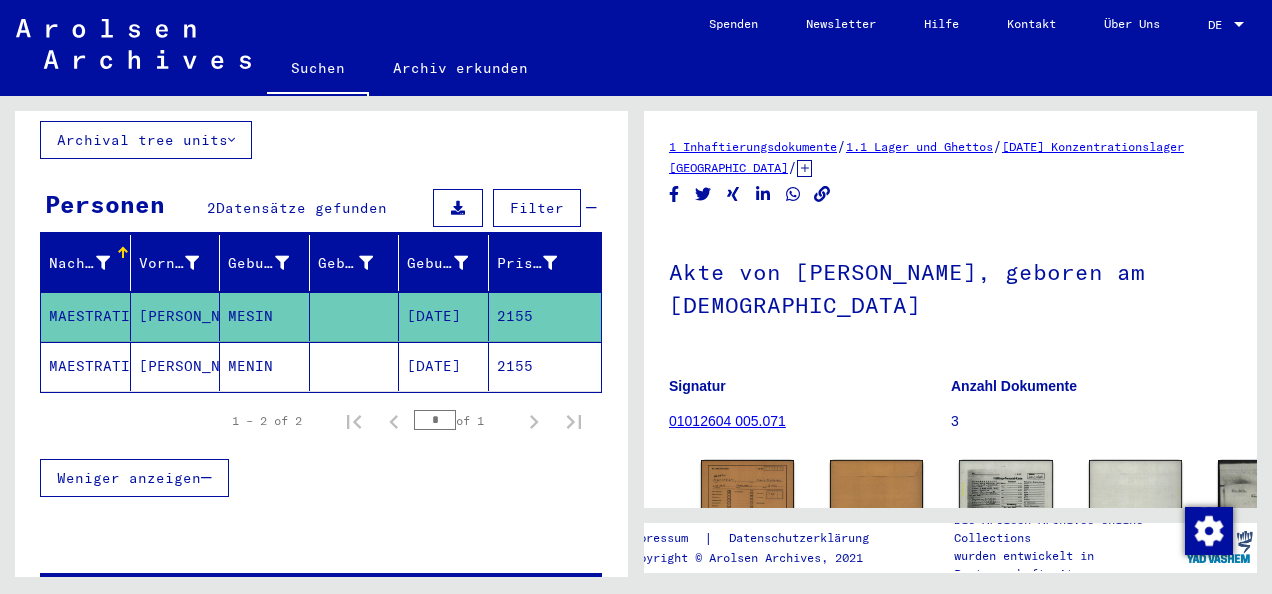 scroll, scrollTop: 0, scrollLeft: 0, axis: both 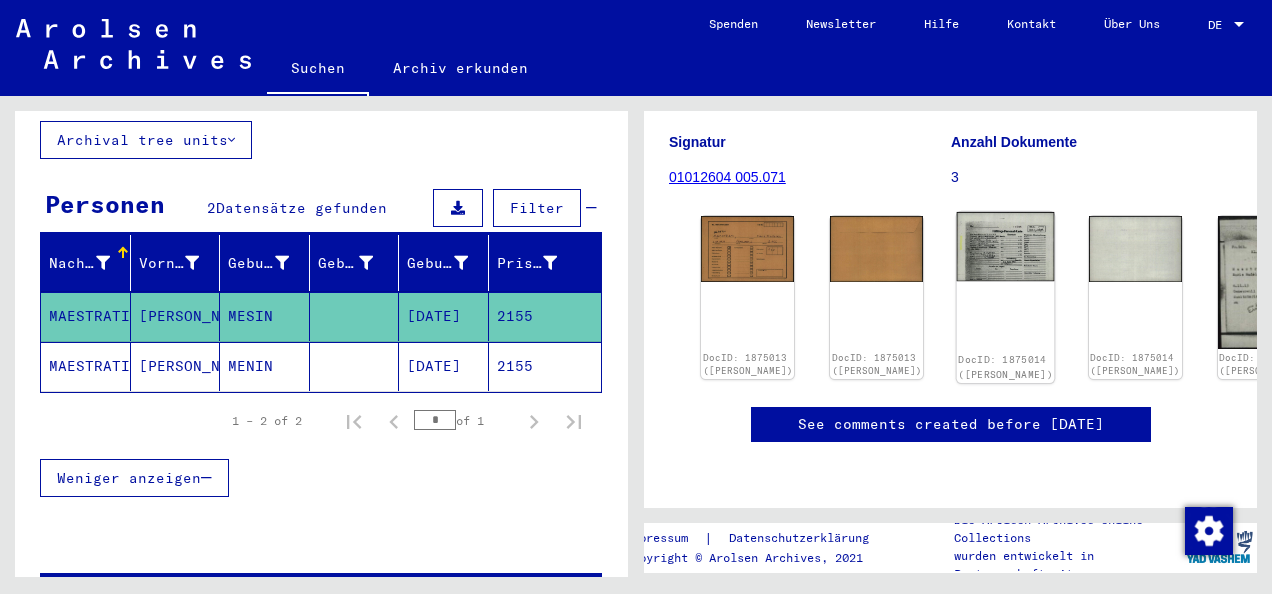 click 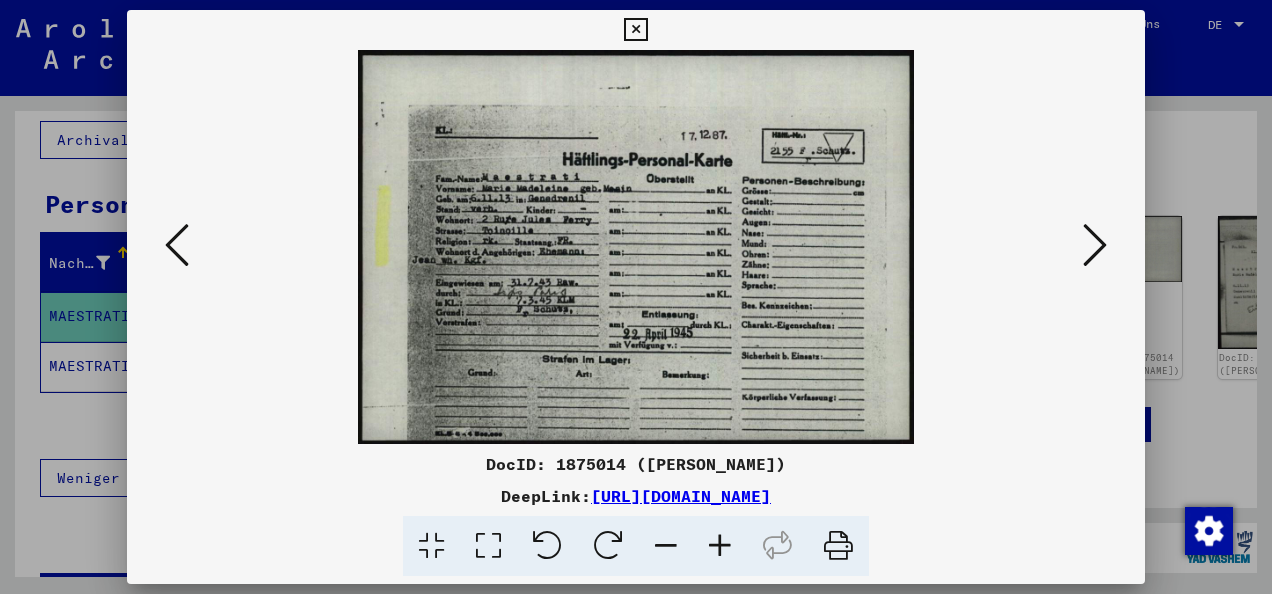 click at bounding box center (1095, 245) 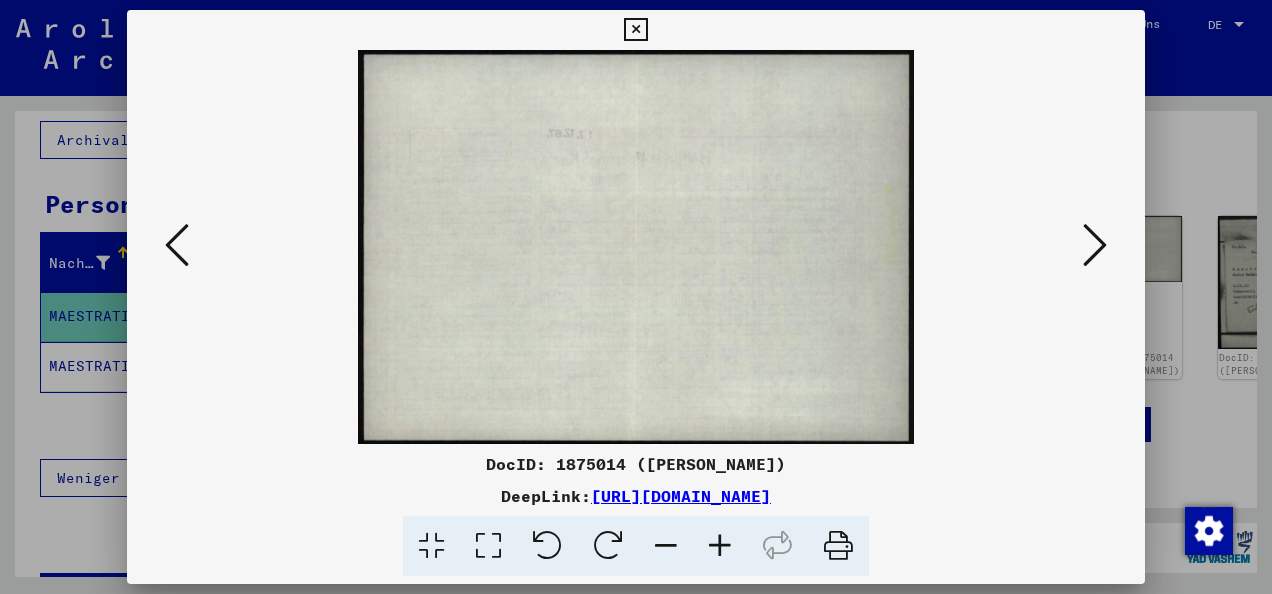 click at bounding box center (1095, 245) 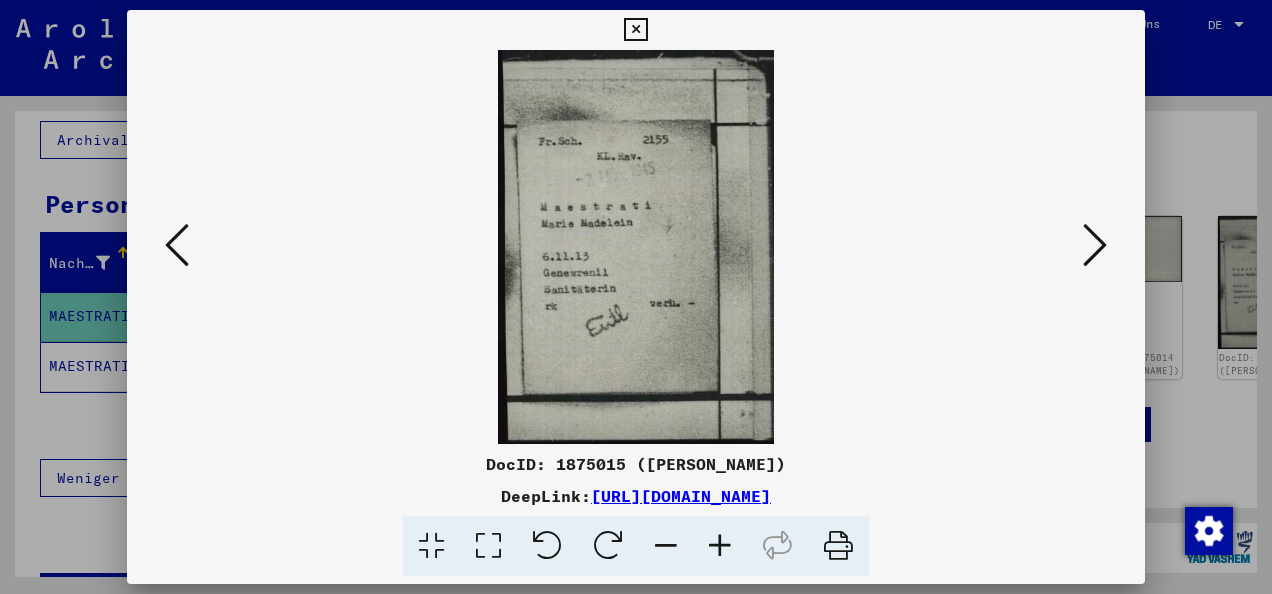 click at bounding box center [1095, 245] 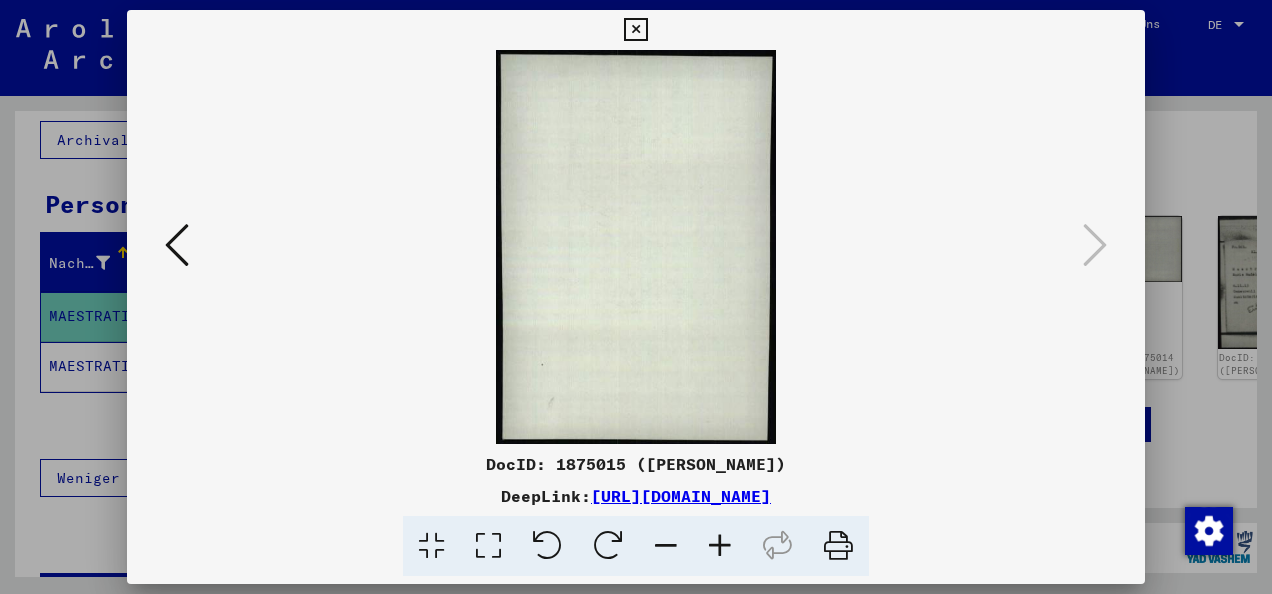 click at bounding box center (177, 245) 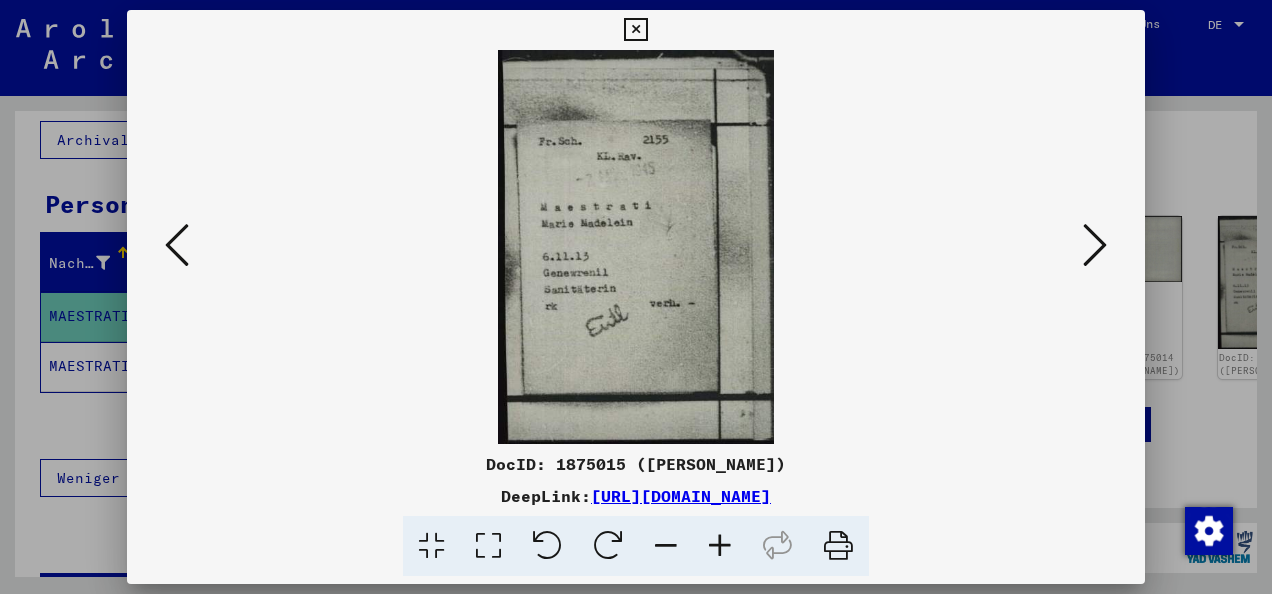 click at bounding box center [177, 245] 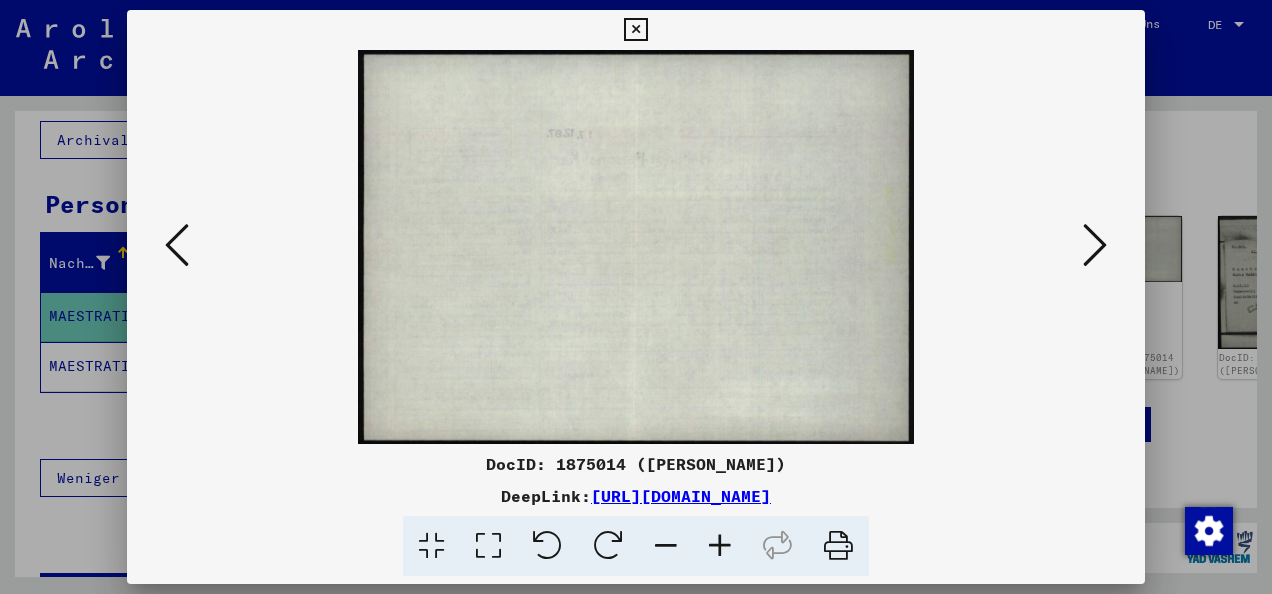 click at bounding box center [177, 245] 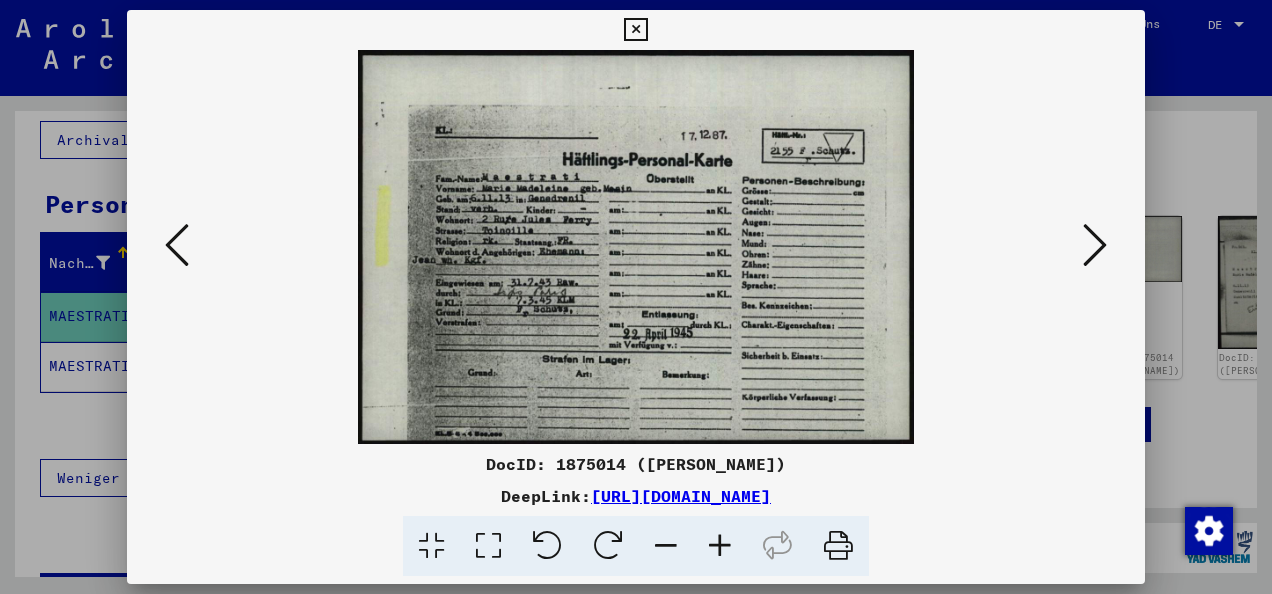 click at bounding box center [177, 245] 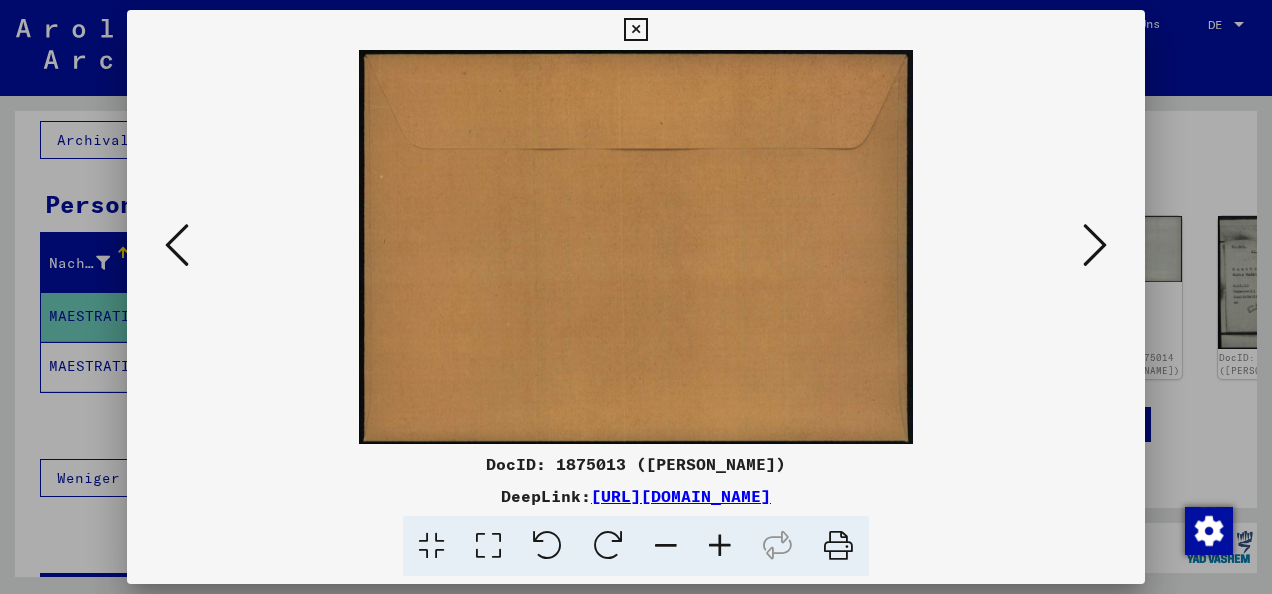 click at bounding box center (177, 245) 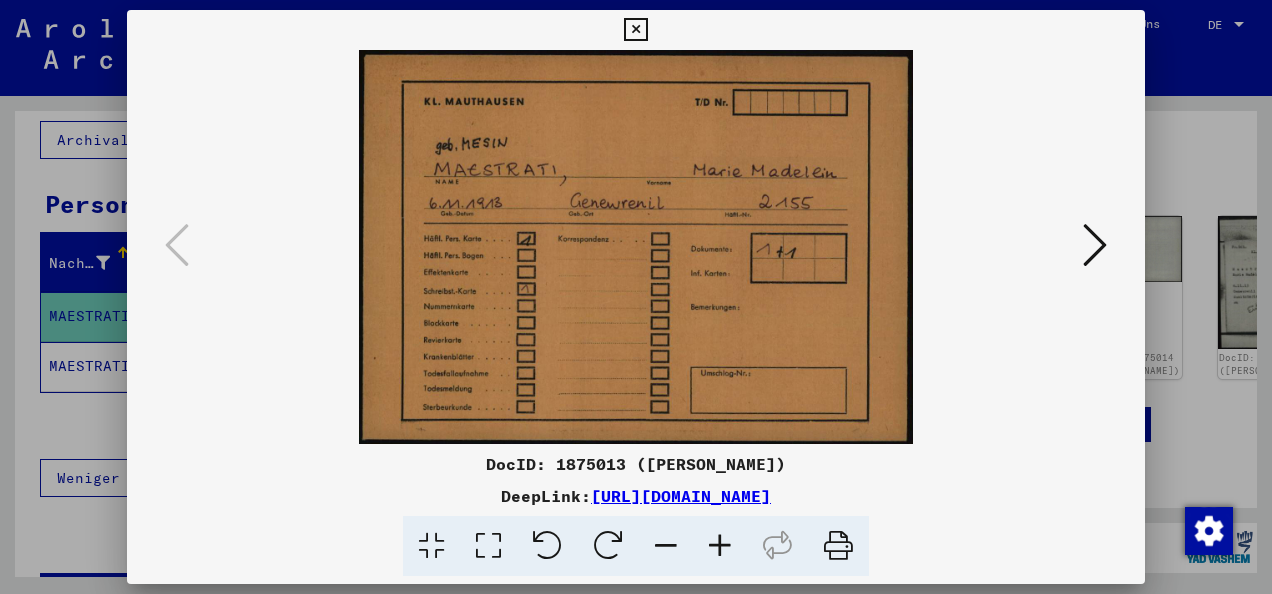 click at bounding box center [635, 30] 